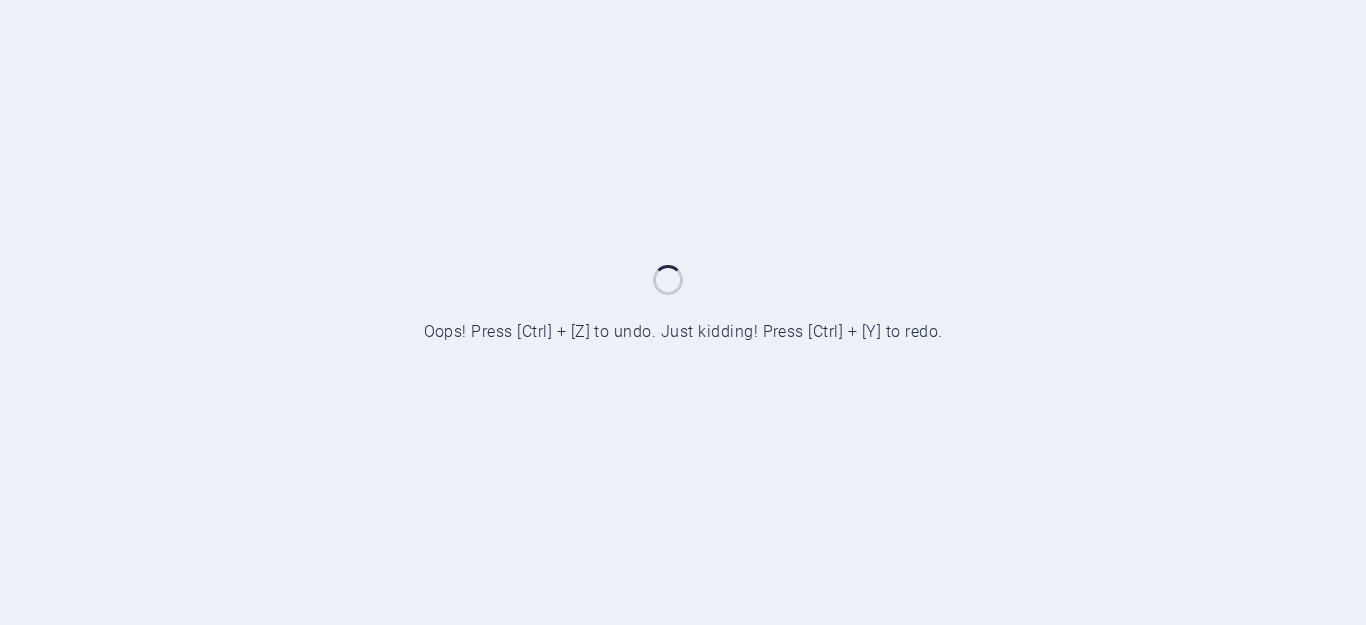 scroll, scrollTop: 0, scrollLeft: 0, axis: both 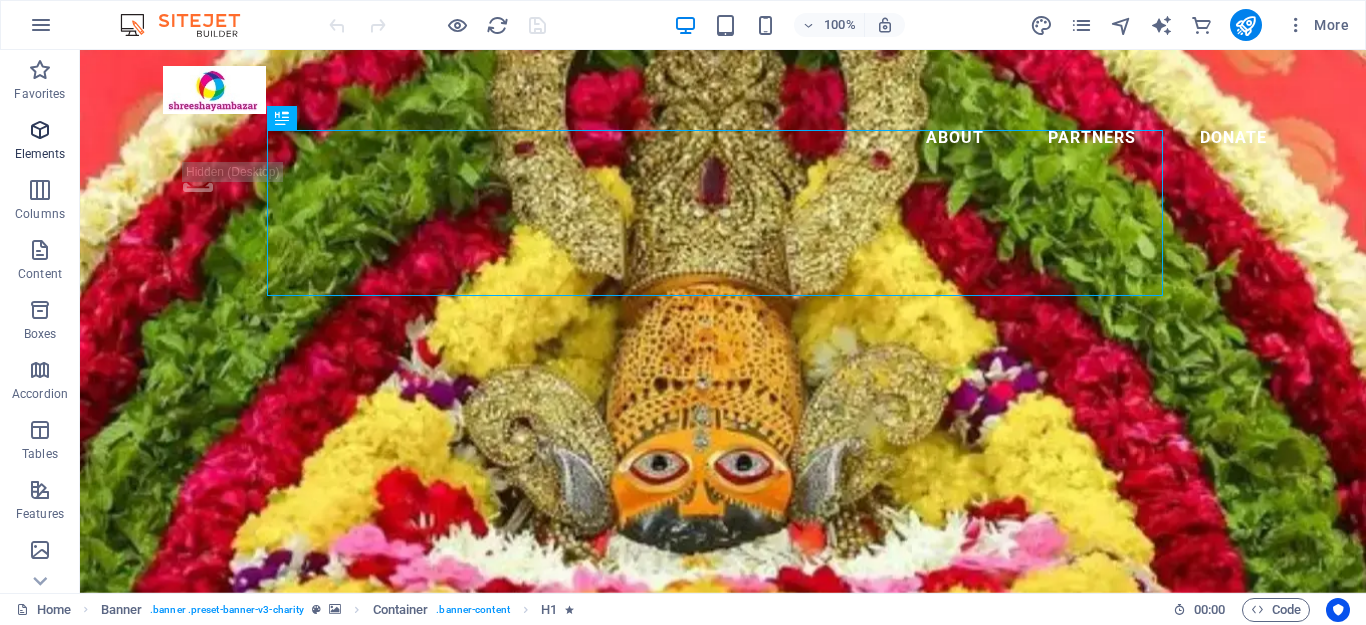 click at bounding box center (40, 130) 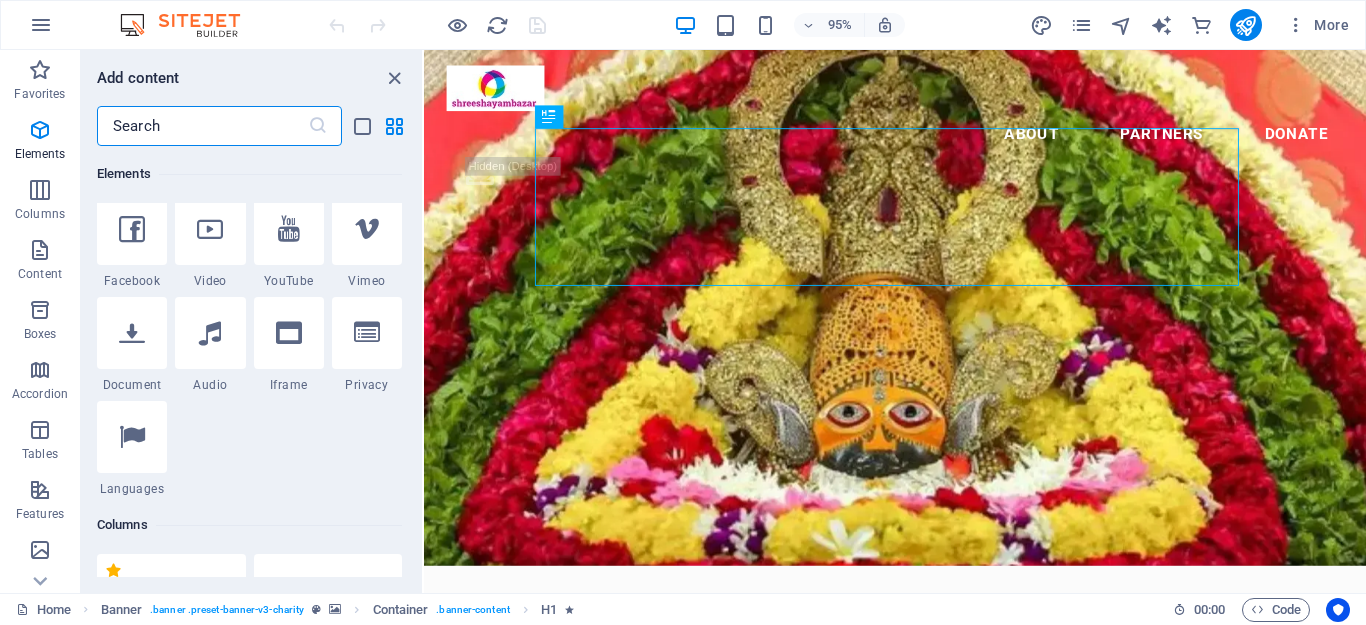 scroll, scrollTop: 646, scrollLeft: 0, axis: vertical 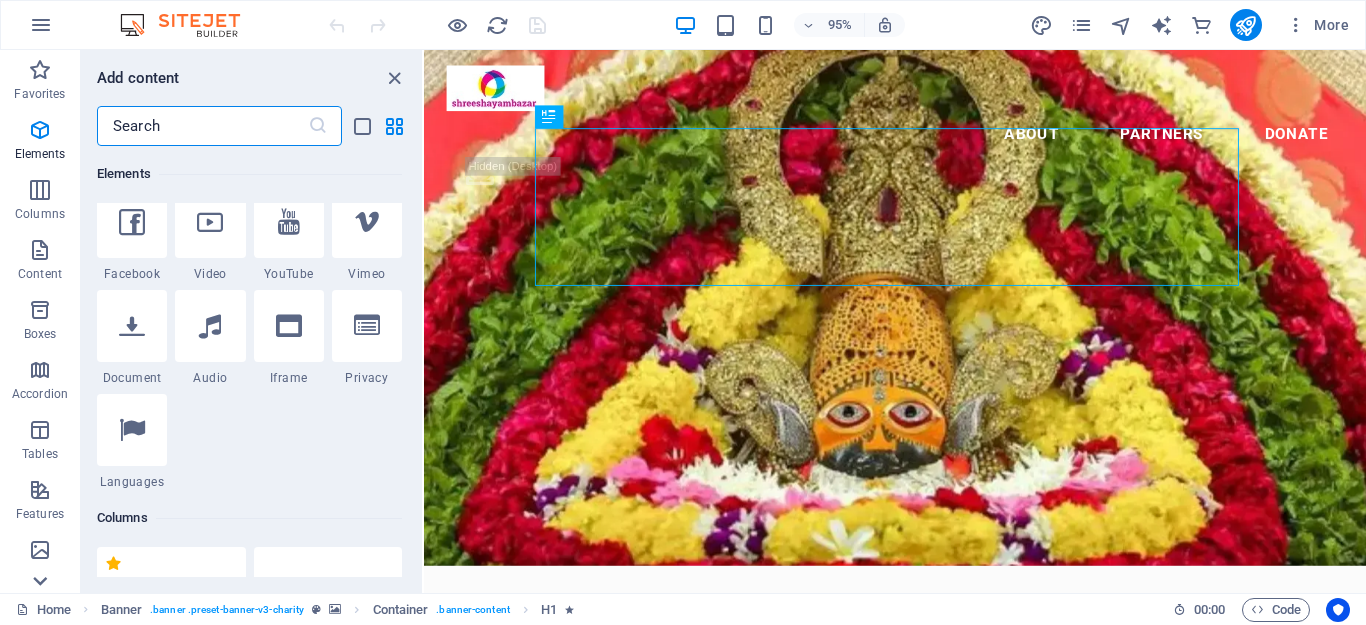 click 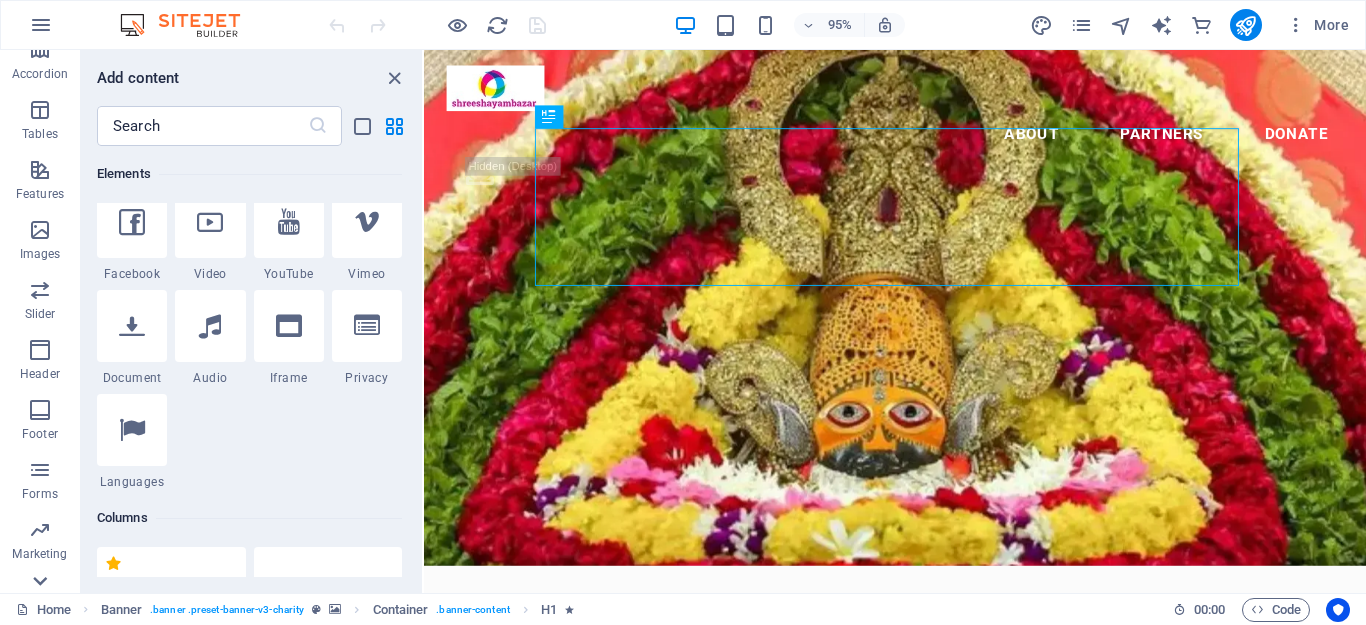 scroll, scrollTop: 417, scrollLeft: 0, axis: vertical 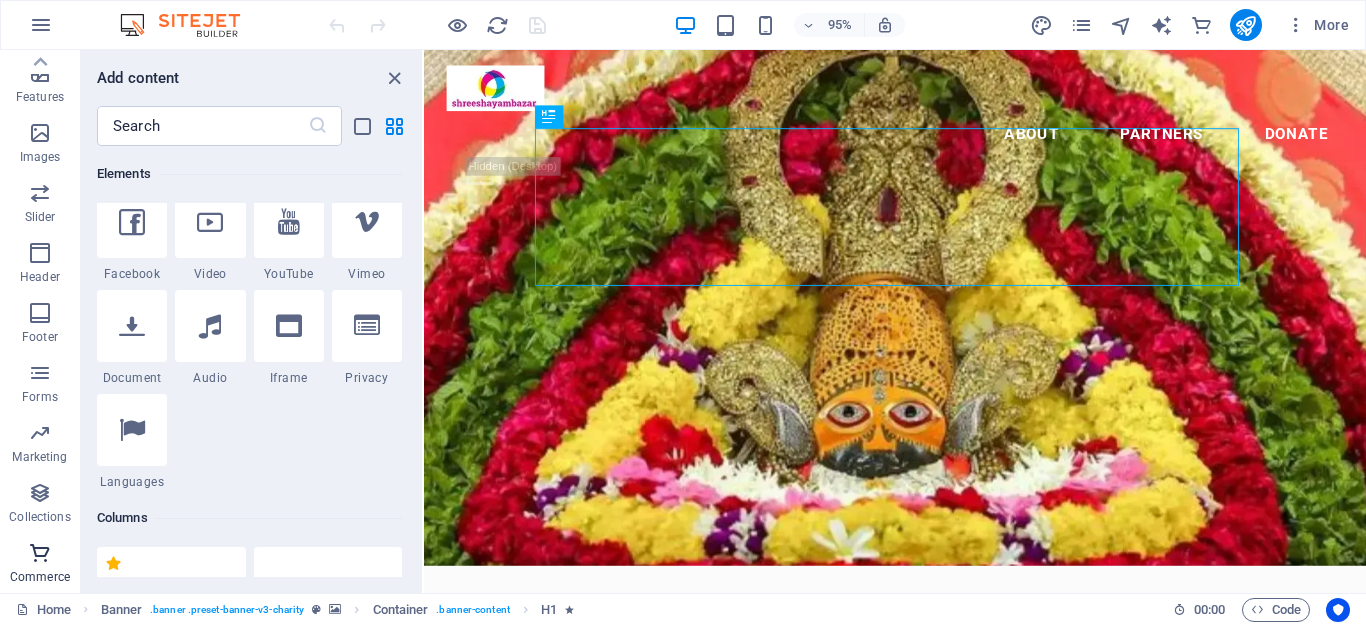 click at bounding box center (40, 553) 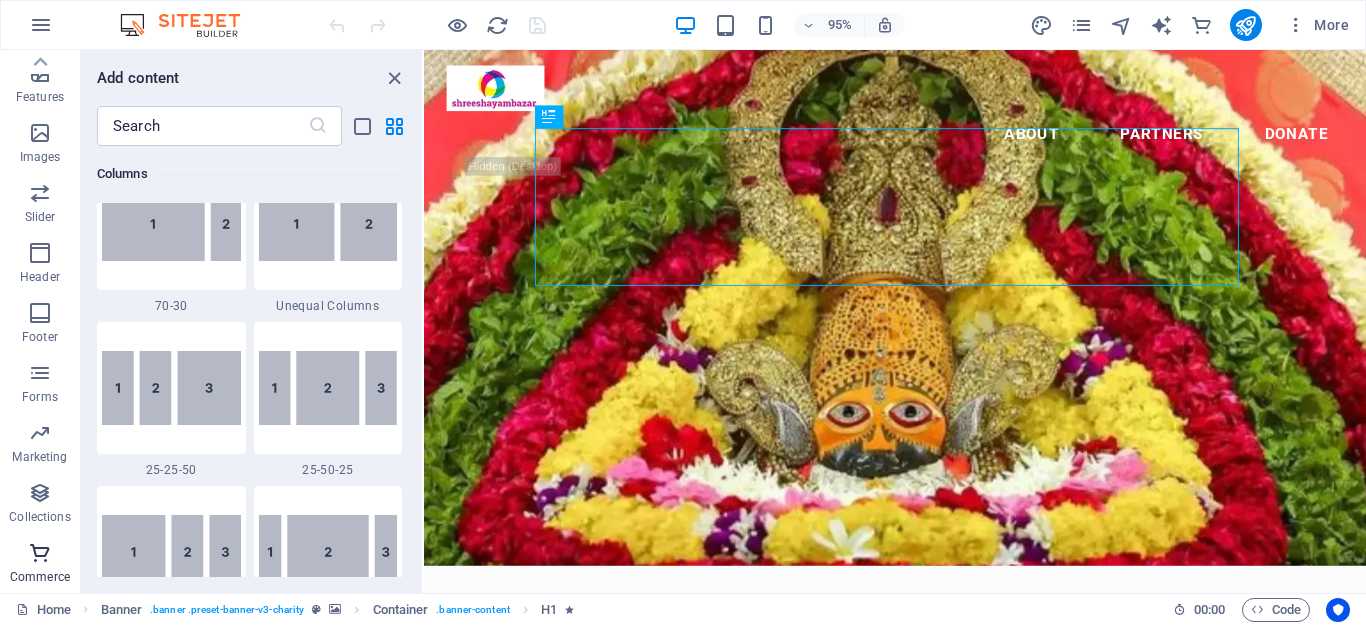 scroll, scrollTop: 19271, scrollLeft: 0, axis: vertical 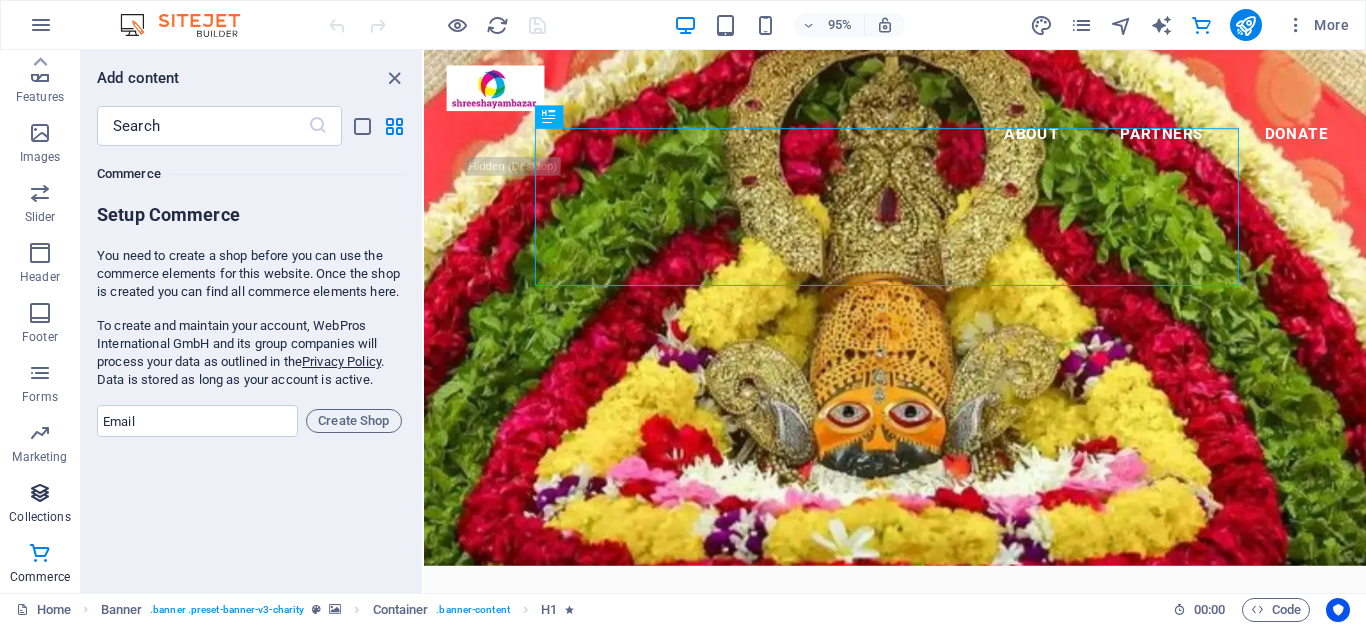 click on "Collections" at bounding box center (40, 505) 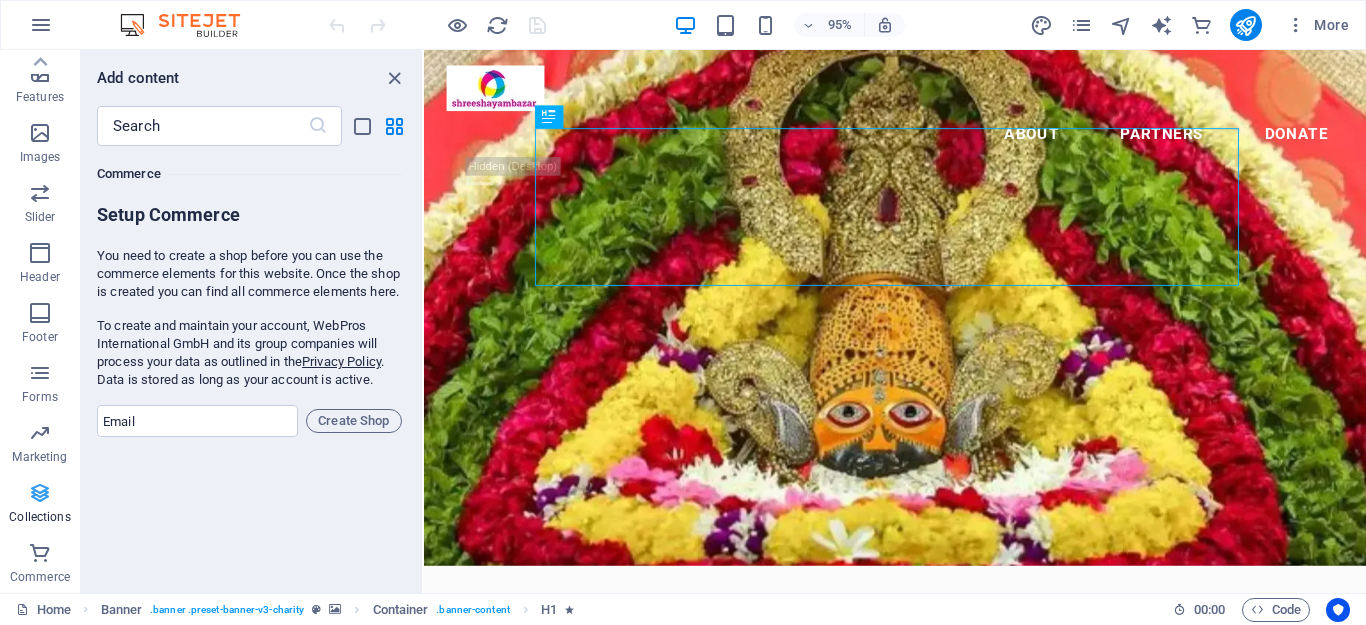 scroll, scrollTop: 18306, scrollLeft: 0, axis: vertical 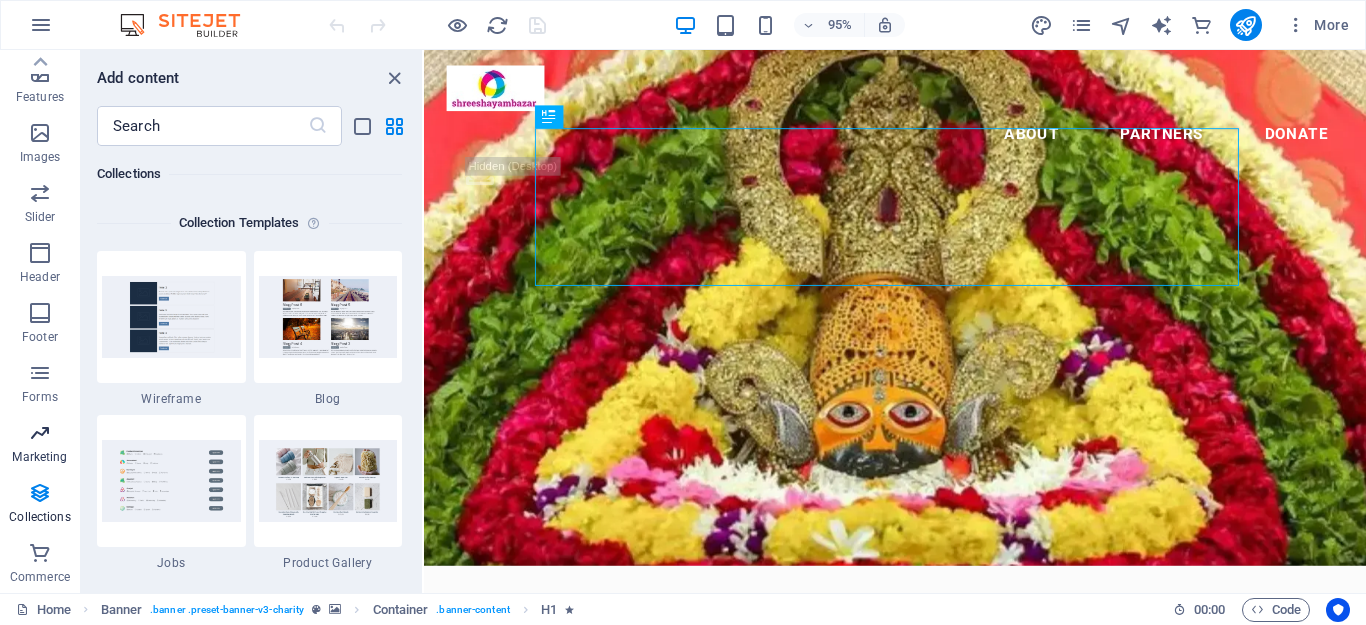 click on "Marketing" at bounding box center [39, 457] 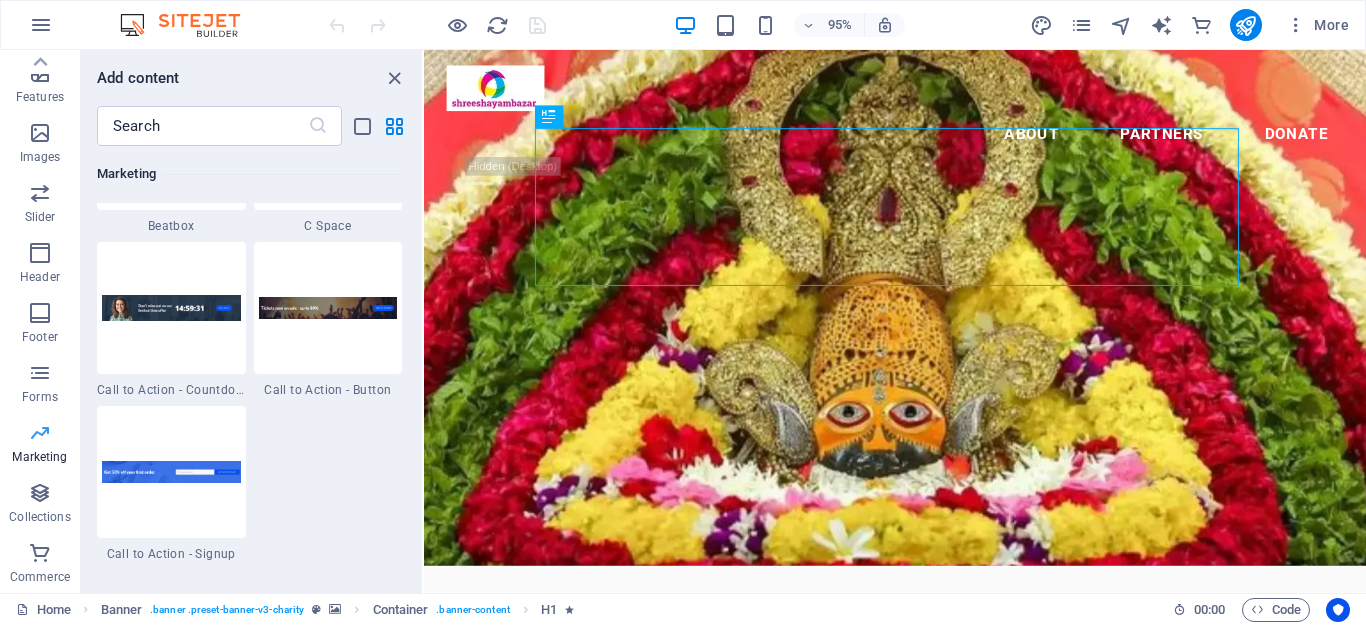 scroll, scrollTop: 16289, scrollLeft: 0, axis: vertical 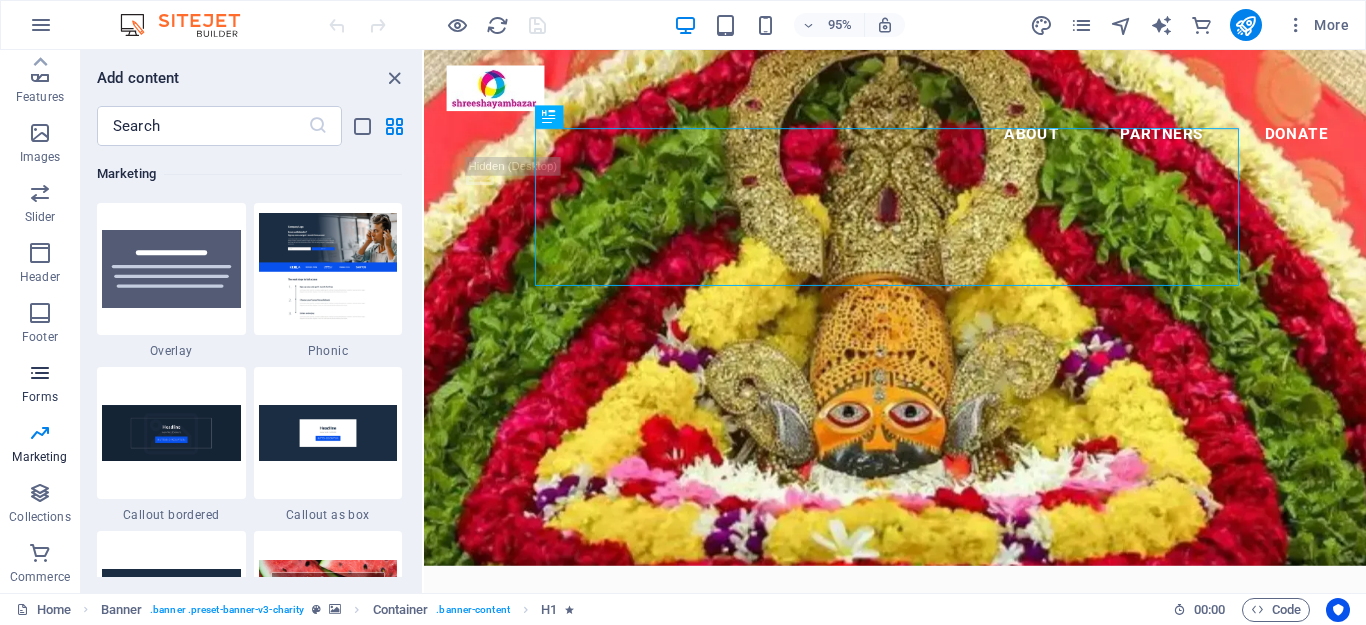 click on "Forms" at bounding box center (40, 397) 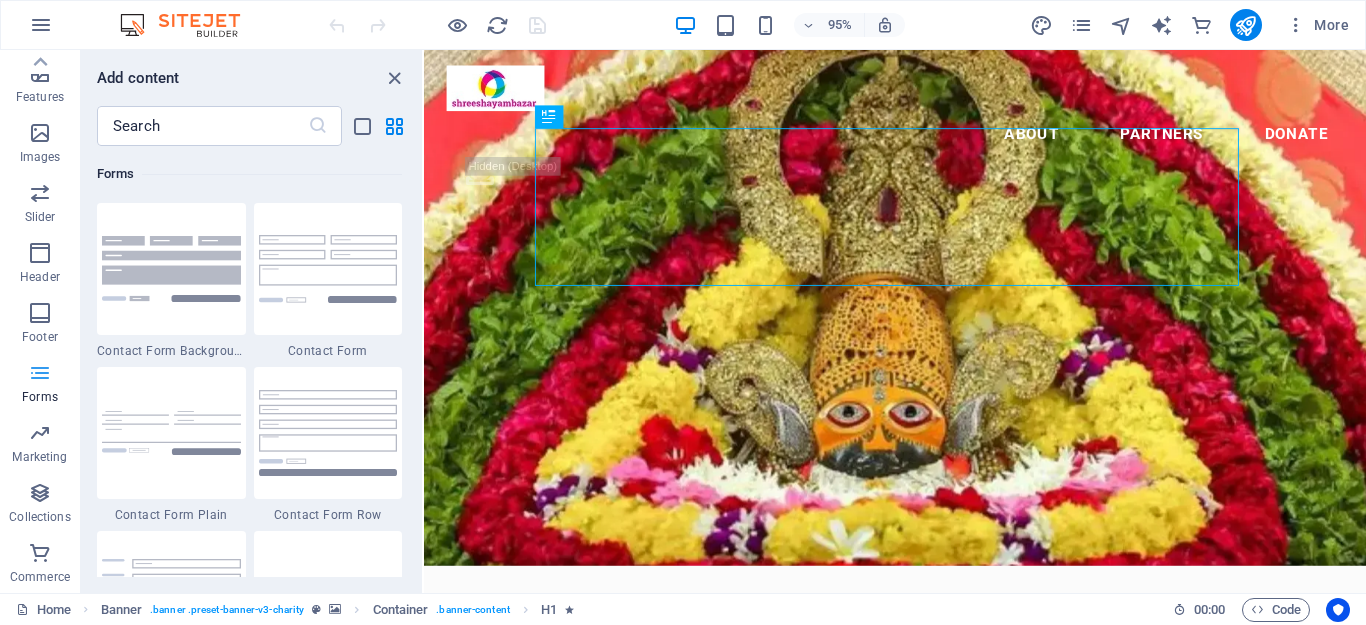 scroll, scrollTop: 14600, scrollLeft: 0, axis: vertical 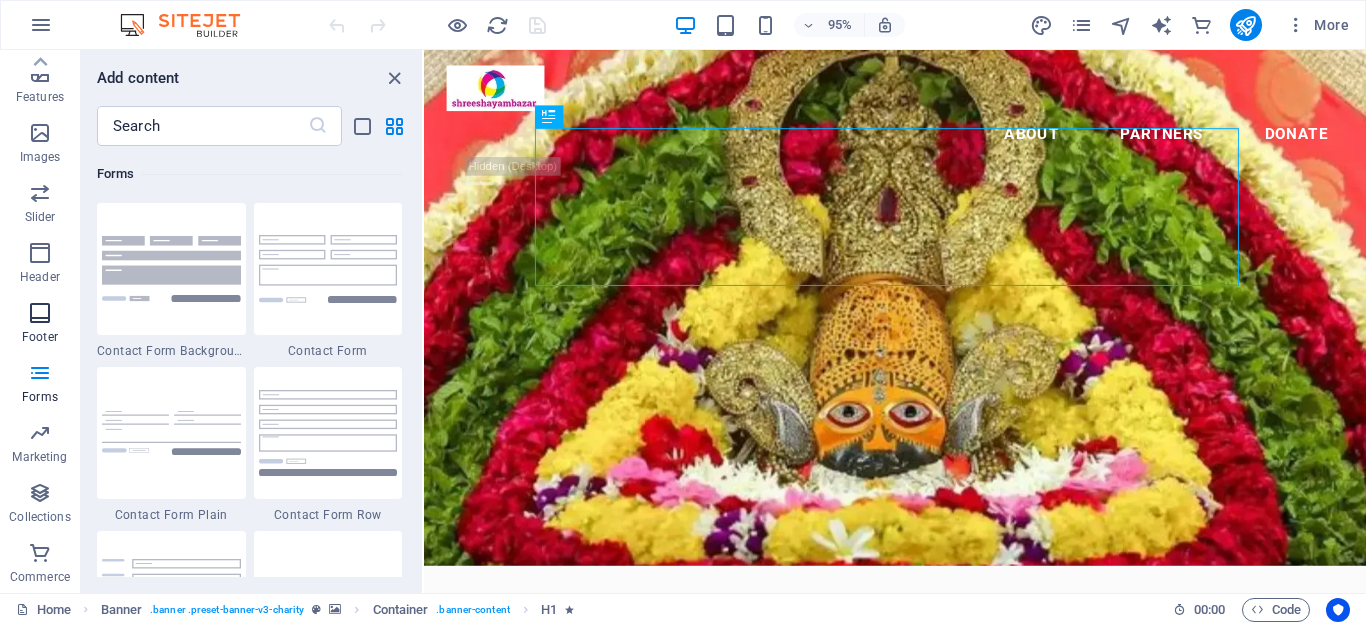 click on "Footer" at bounding box center [40, 337] 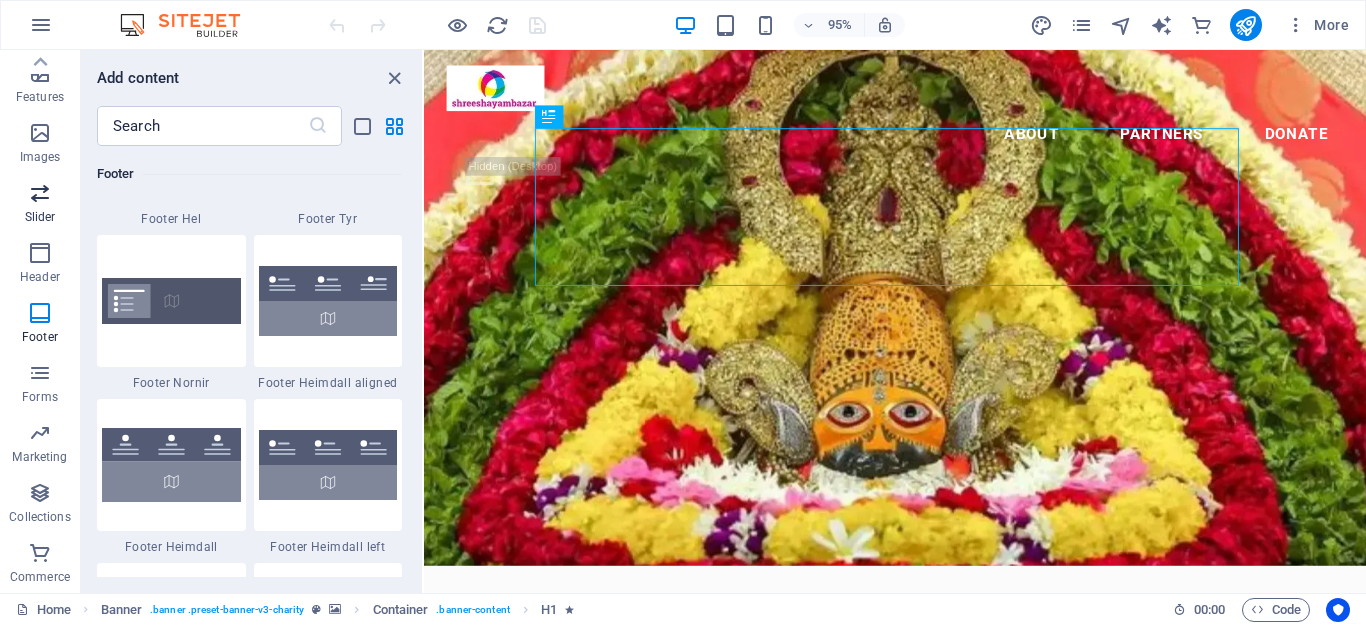 scroll, scrollTop: 13239, scrollLeft: 0, axis: vertical 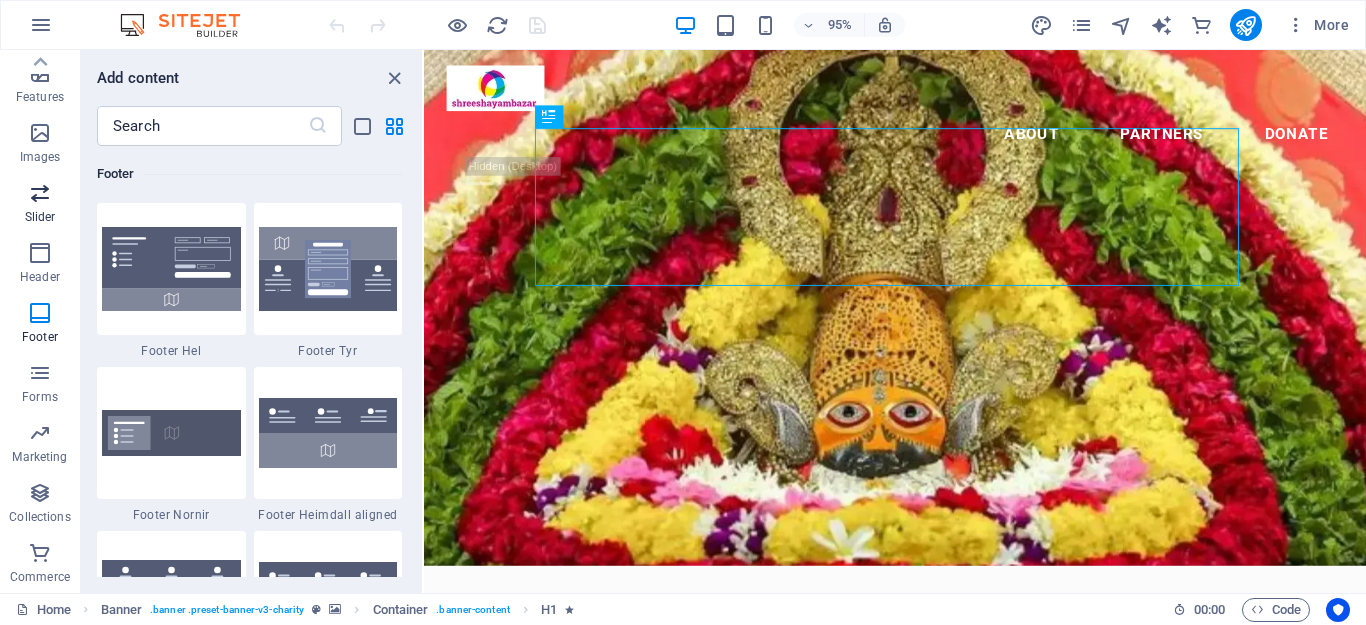 click on "Slider" at bounding box center (40, 205) 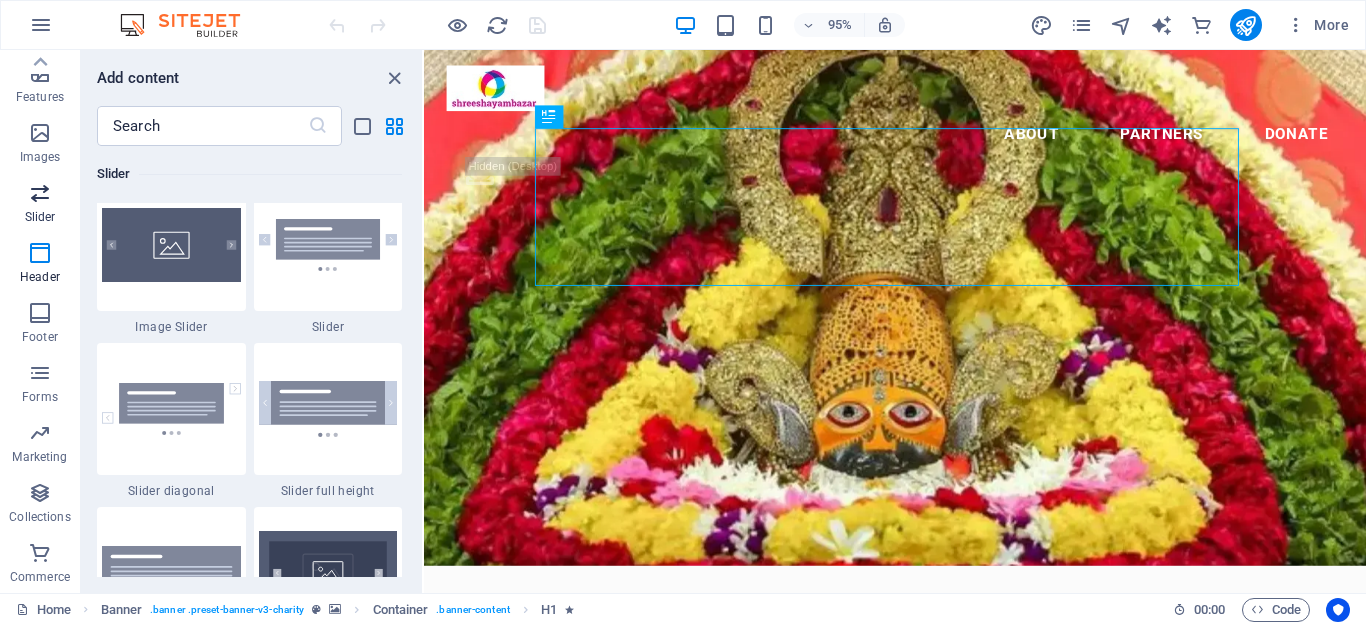 scroll, scrollTop: 11337, scrollLeft: 0, axis: vertical 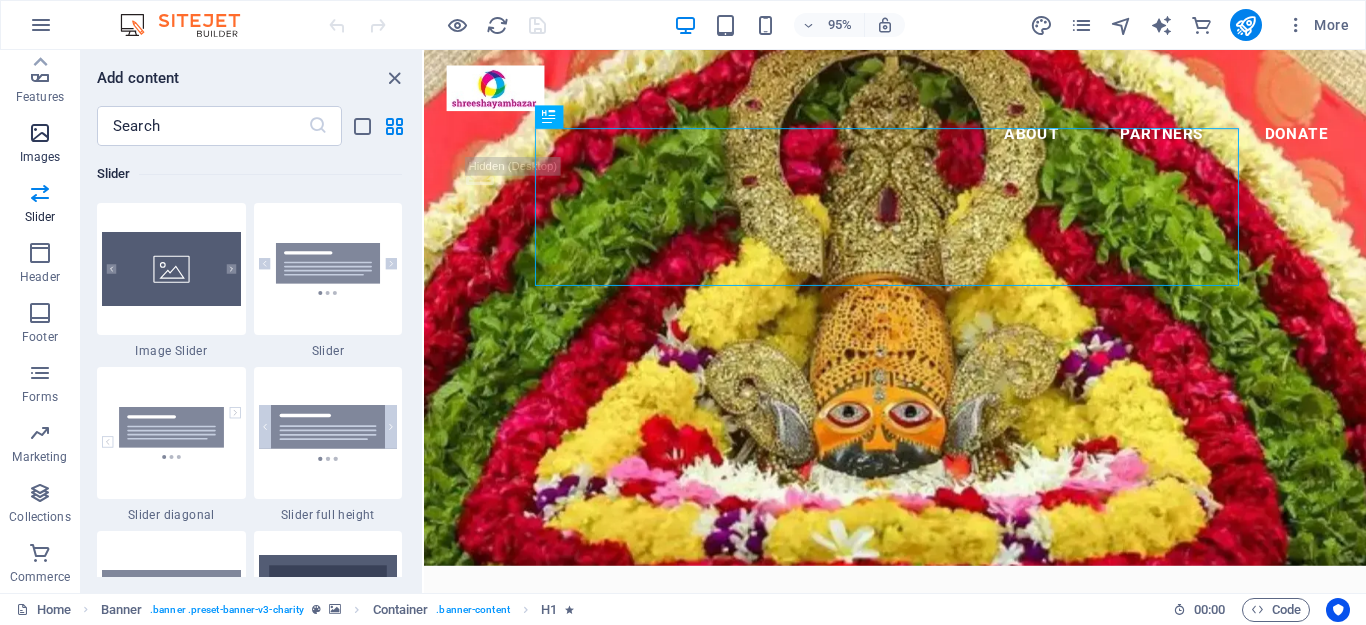click on "Images" at bounding box center (40, 157) 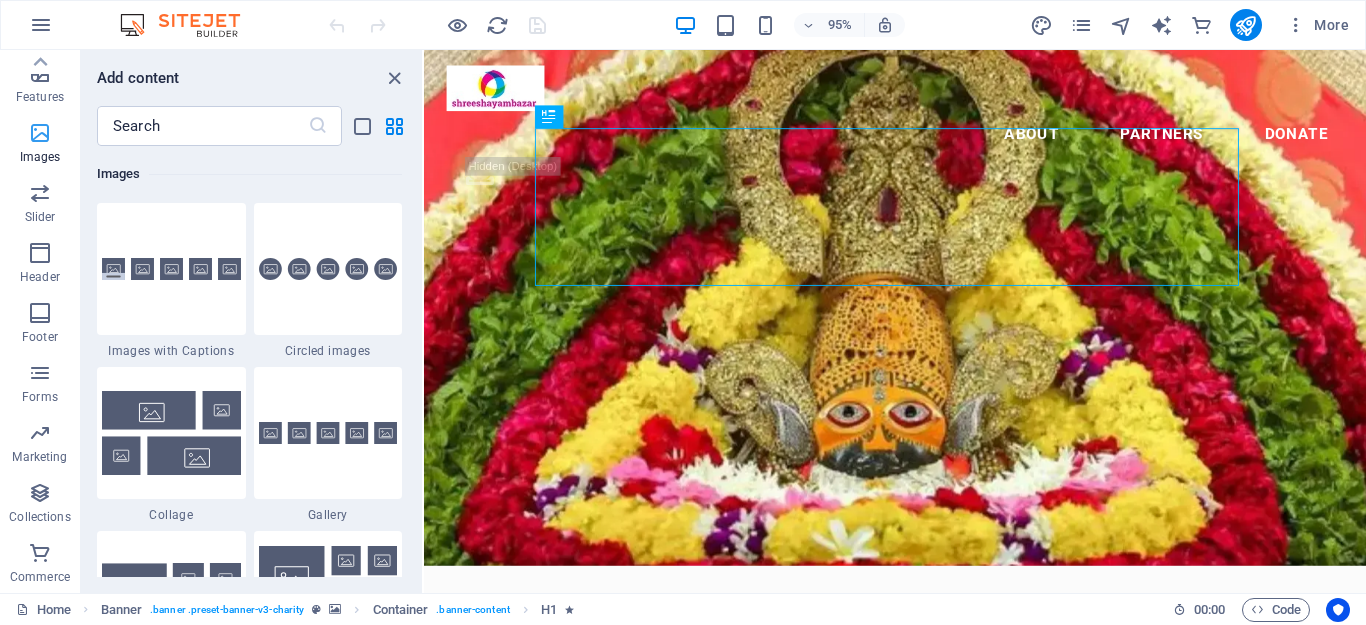 scroll, scrollTop: 10140, scrollLeft: 0, axis: vertical 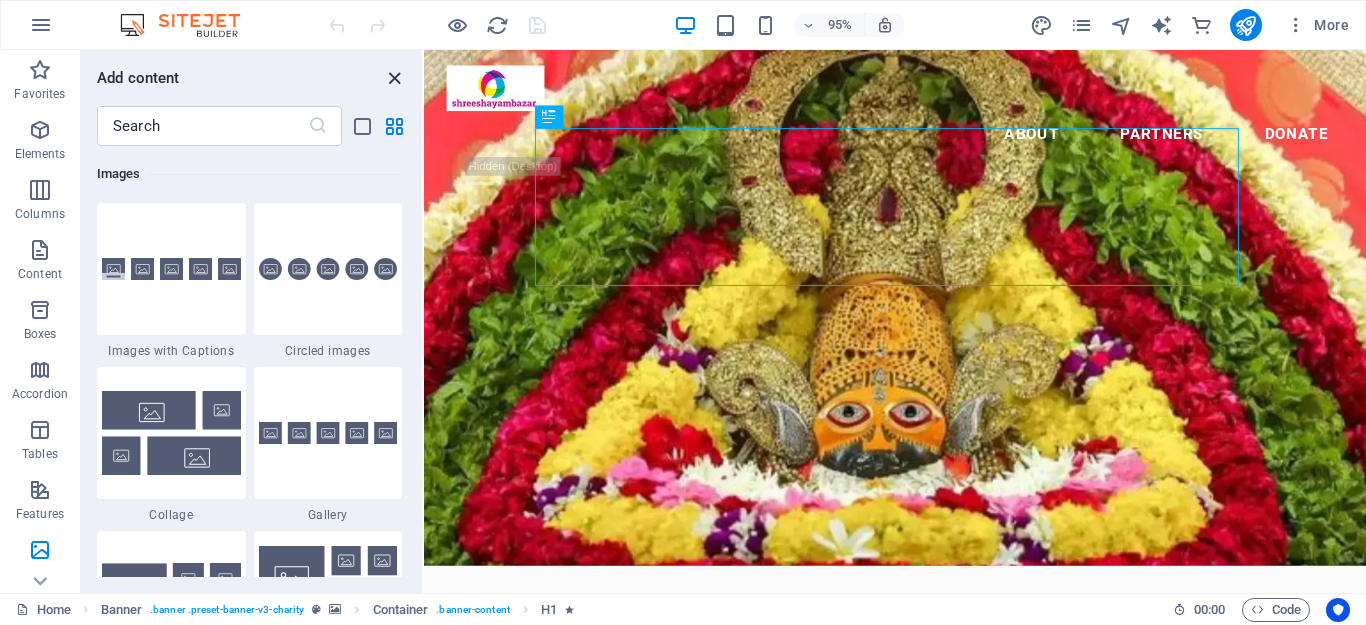 click at bounding box center [394, 78] 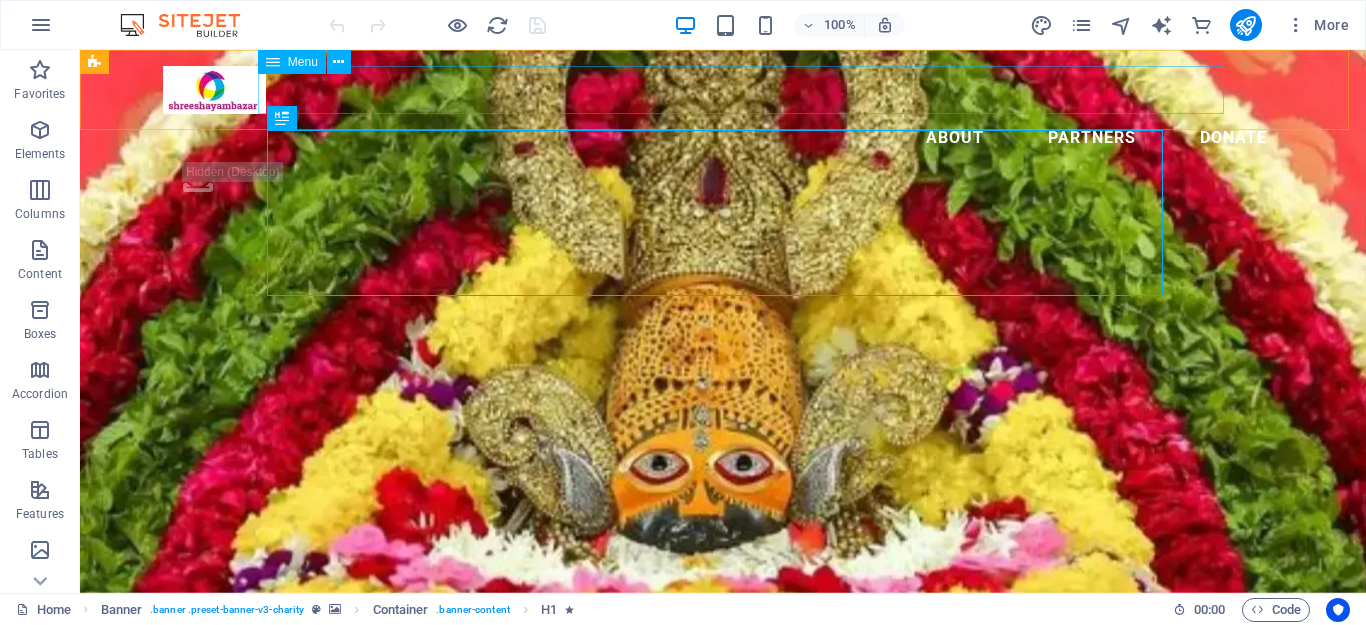 click on "About Partners Donate" at bounding box center (723, 138) 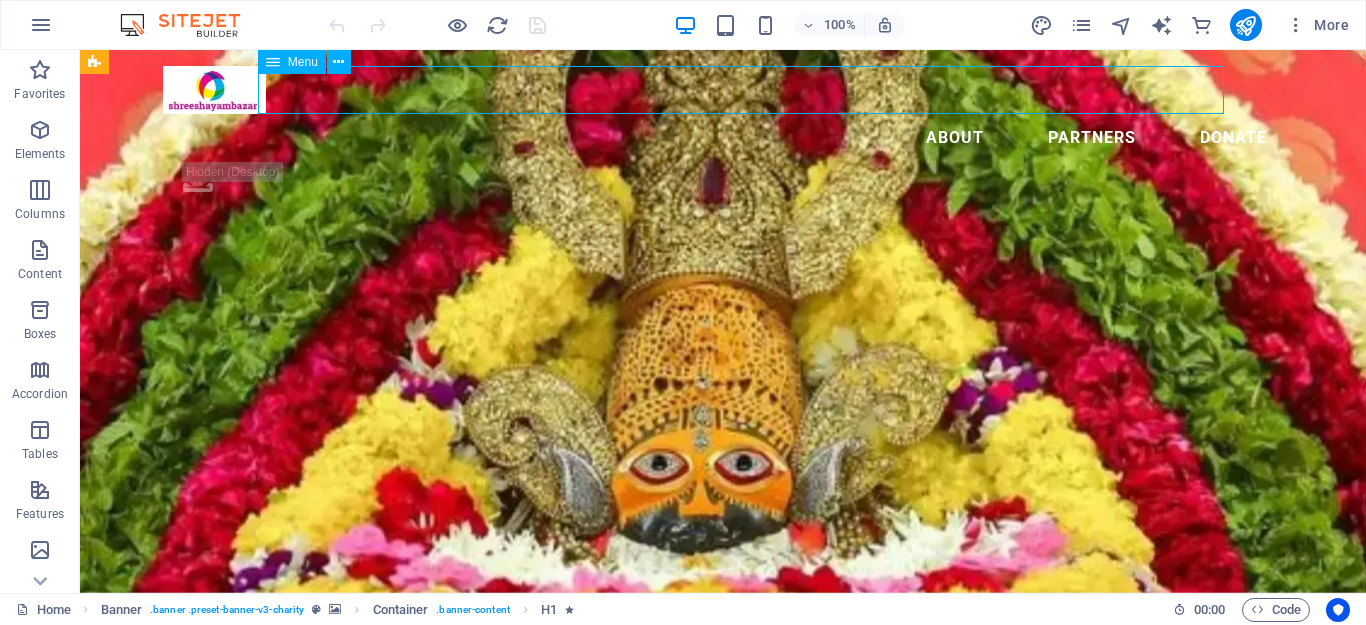 click on "About Partners Donate" at bounding box center (723, 138) 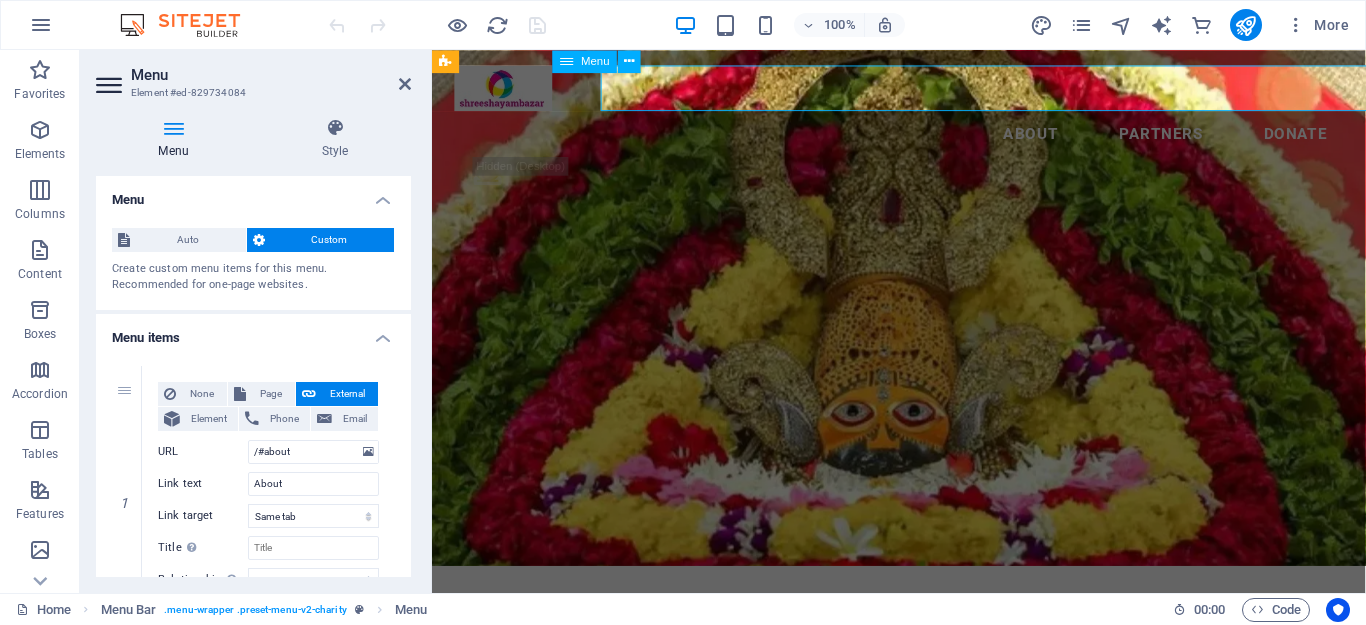 click on "About Partners Donate" at bounding box center [923, 138] 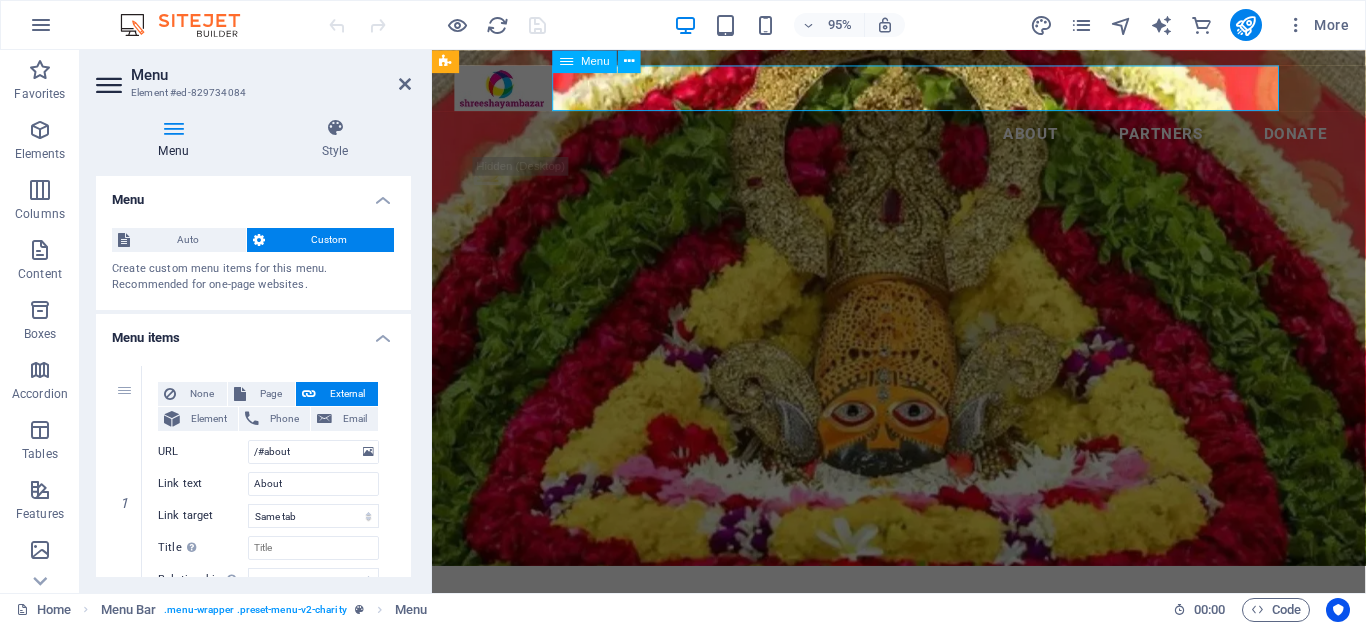 click on "About Partners Donate" at bounding box center (923, 138) 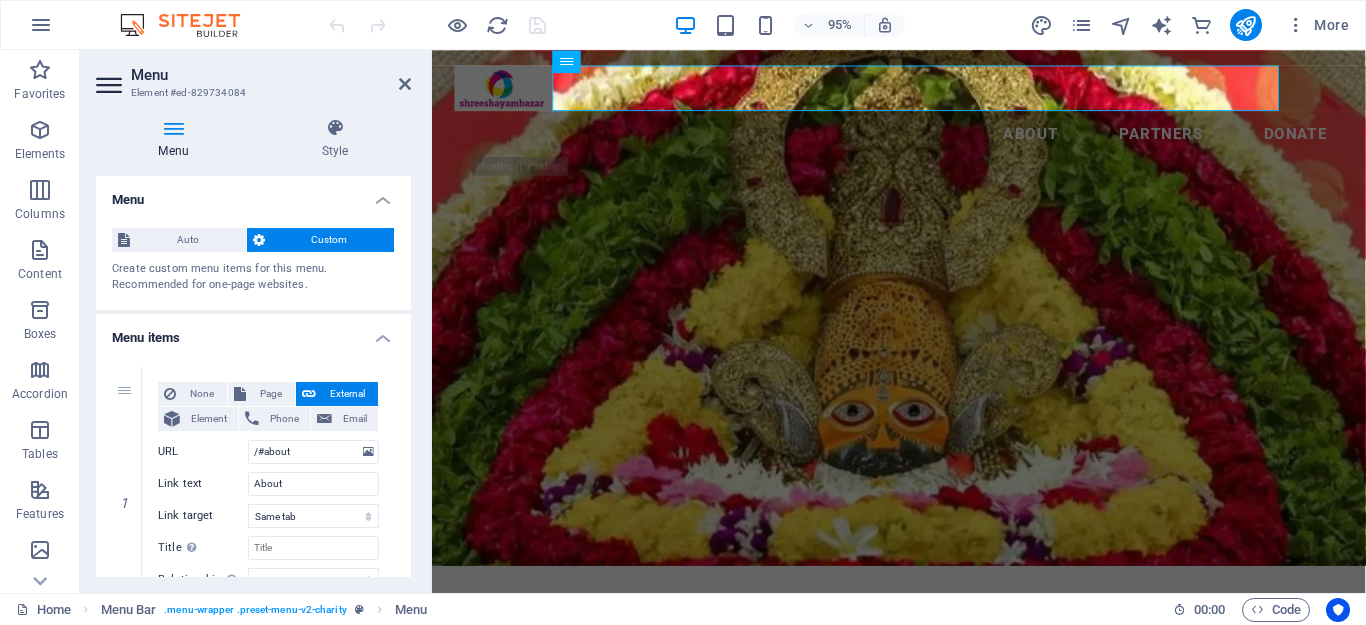 click on "Menu items" at bounding box center (253, 332) 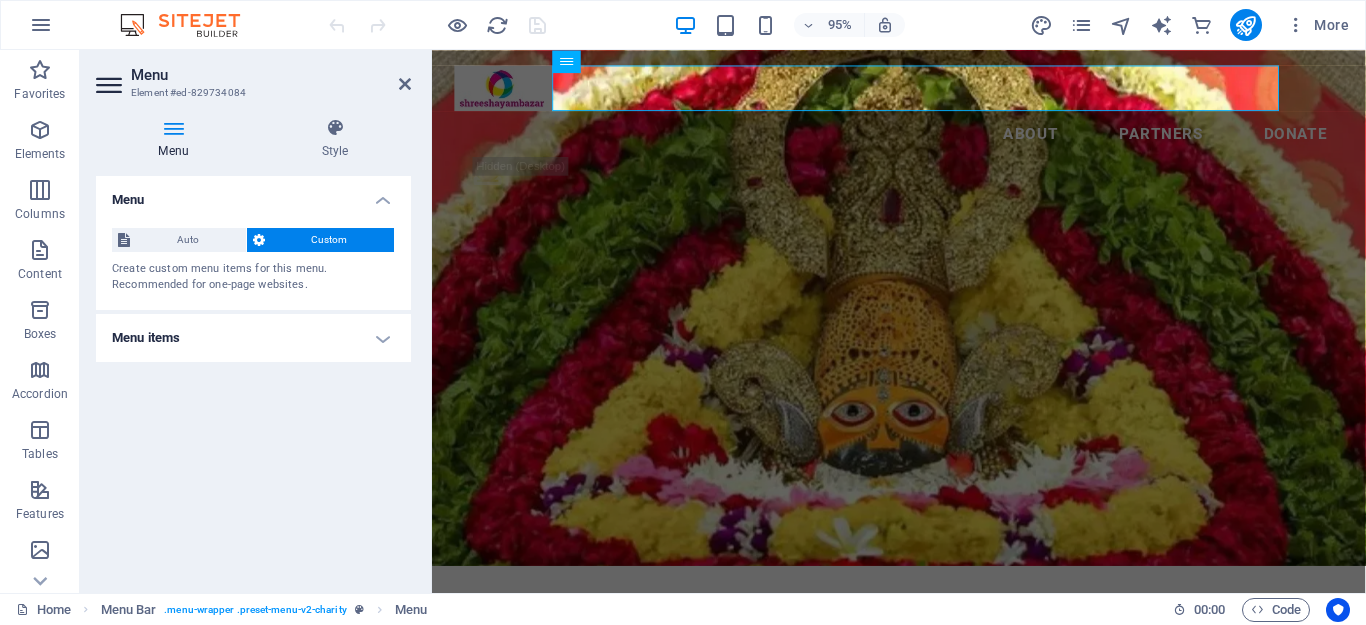 click on "Menu items" at bounding box center [253, 338] 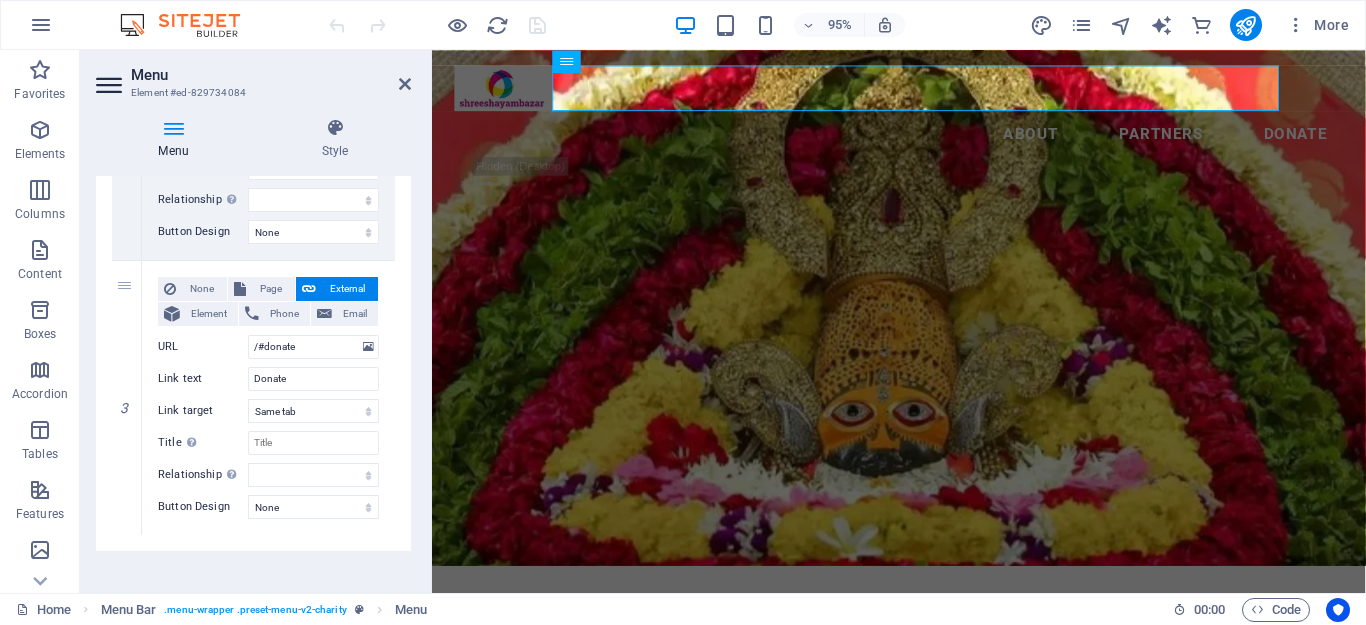 scroll, scrollTop: 657, scrollLeft: 0, axis: vertical 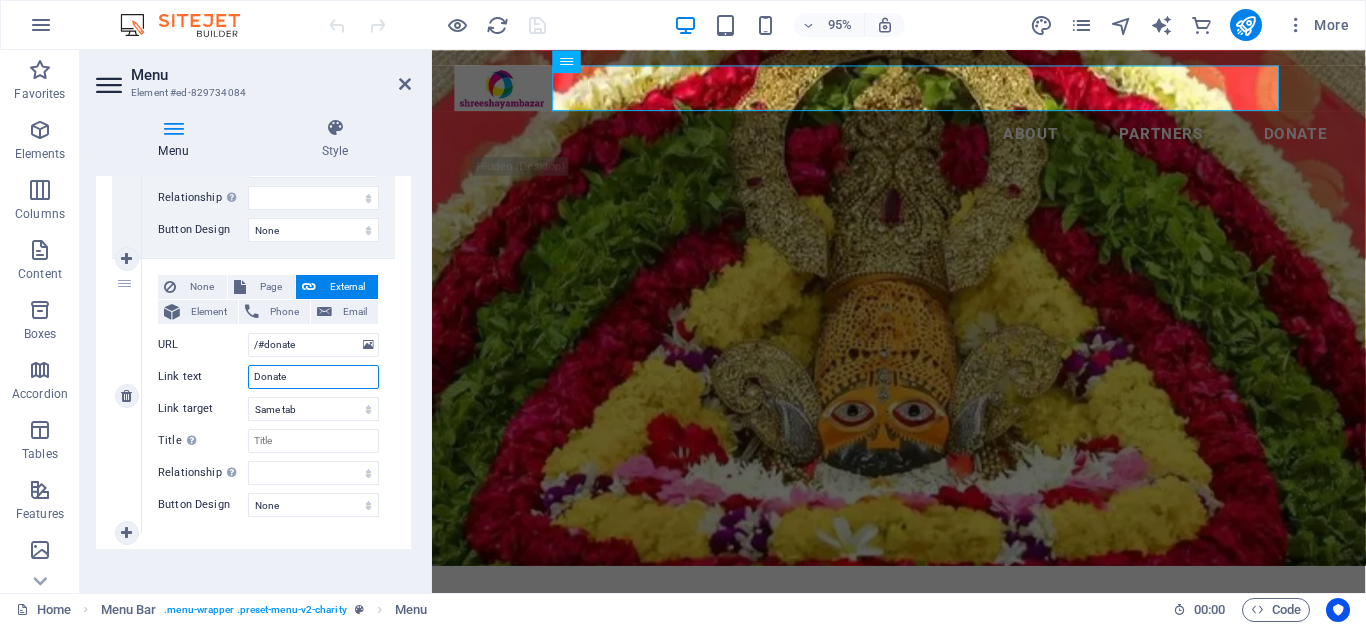 click on "Donate" at bounding box center [313, 377] 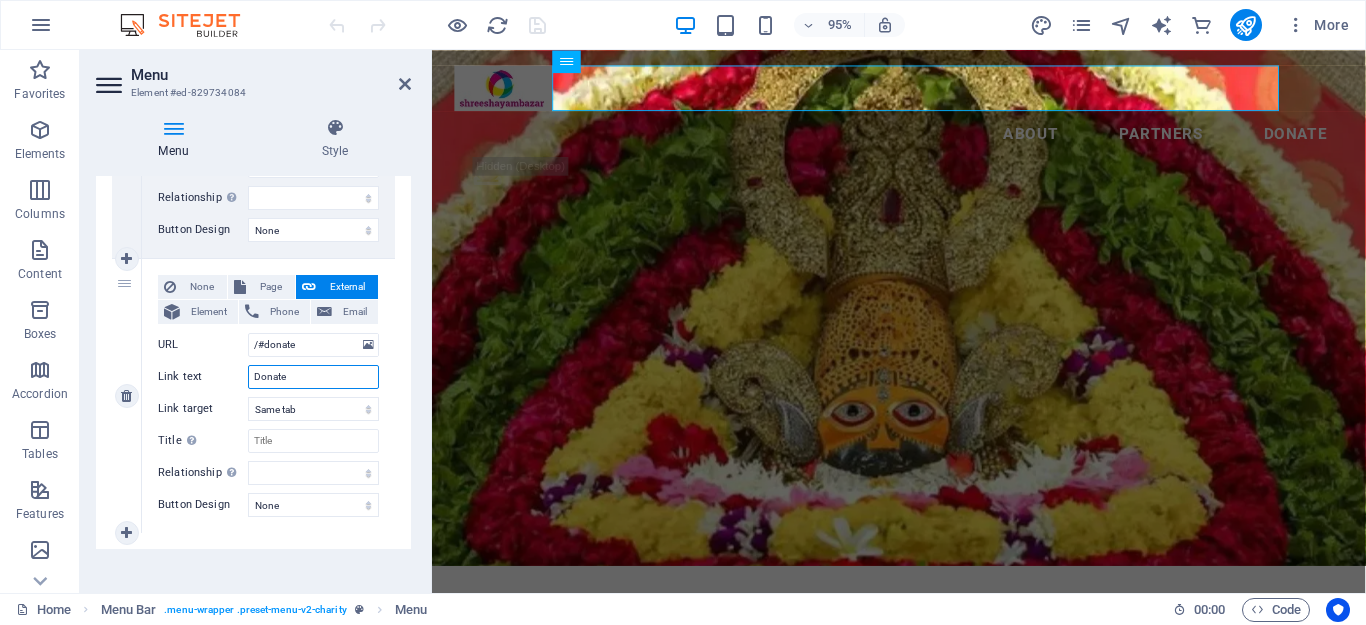 type on "C" 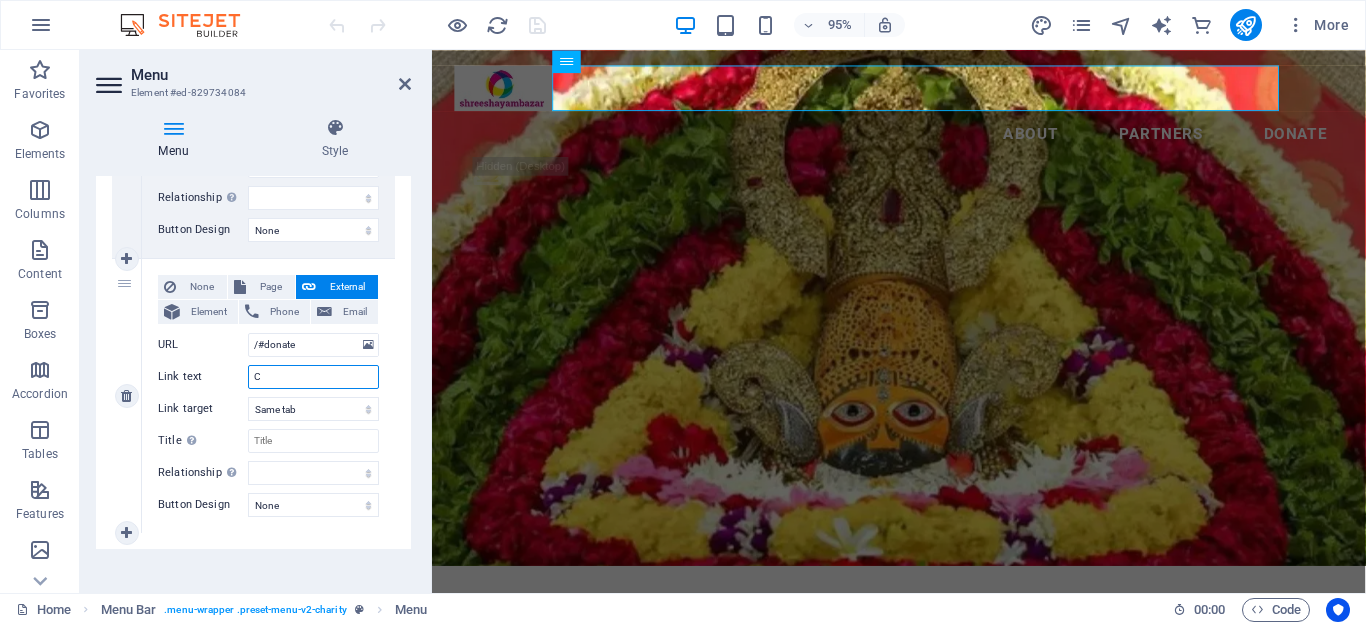 select 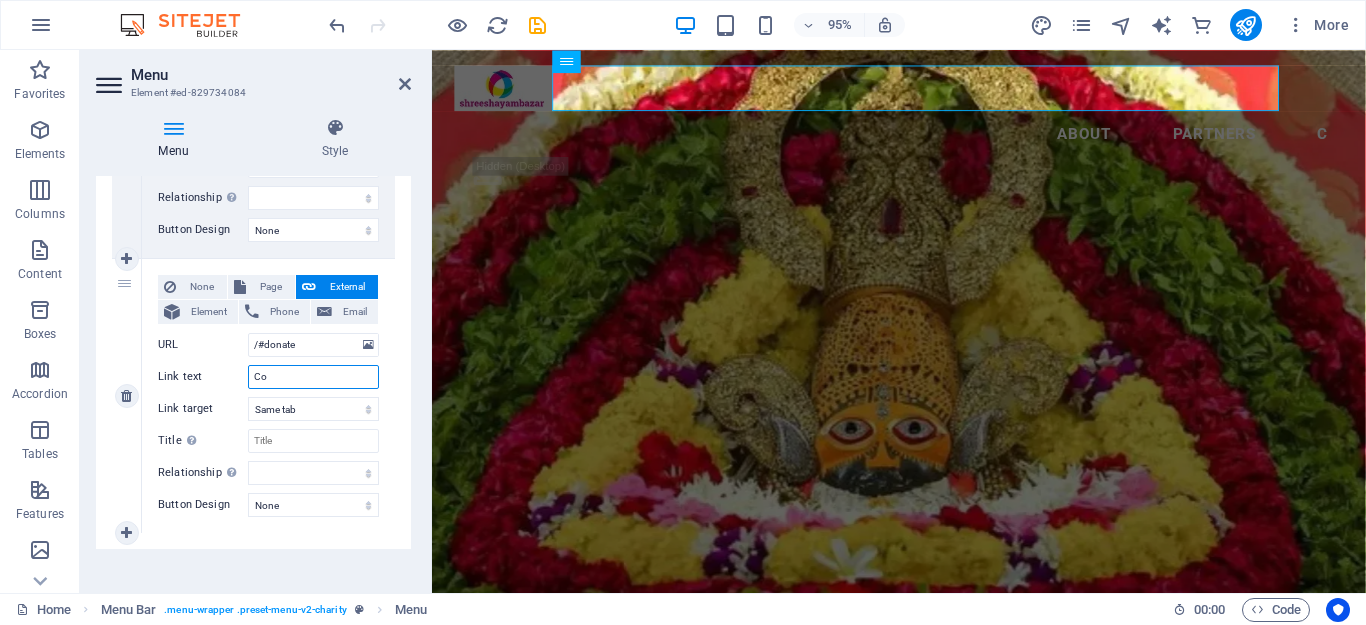 type on "Con" 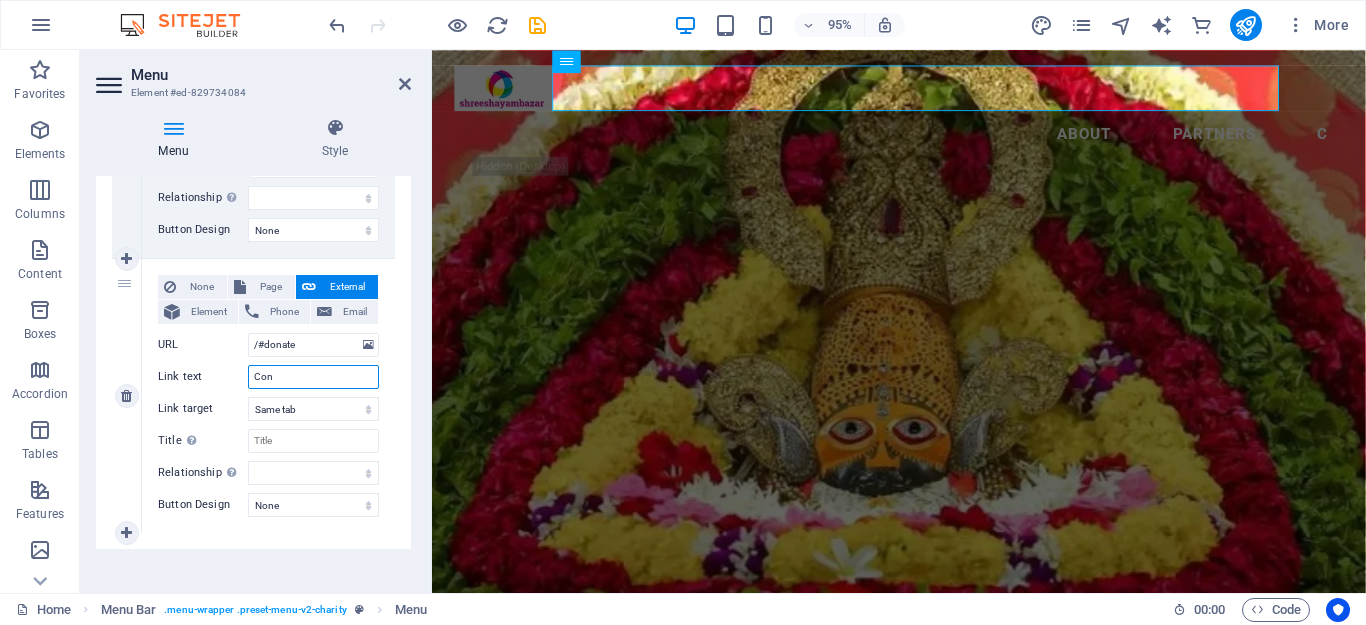 select 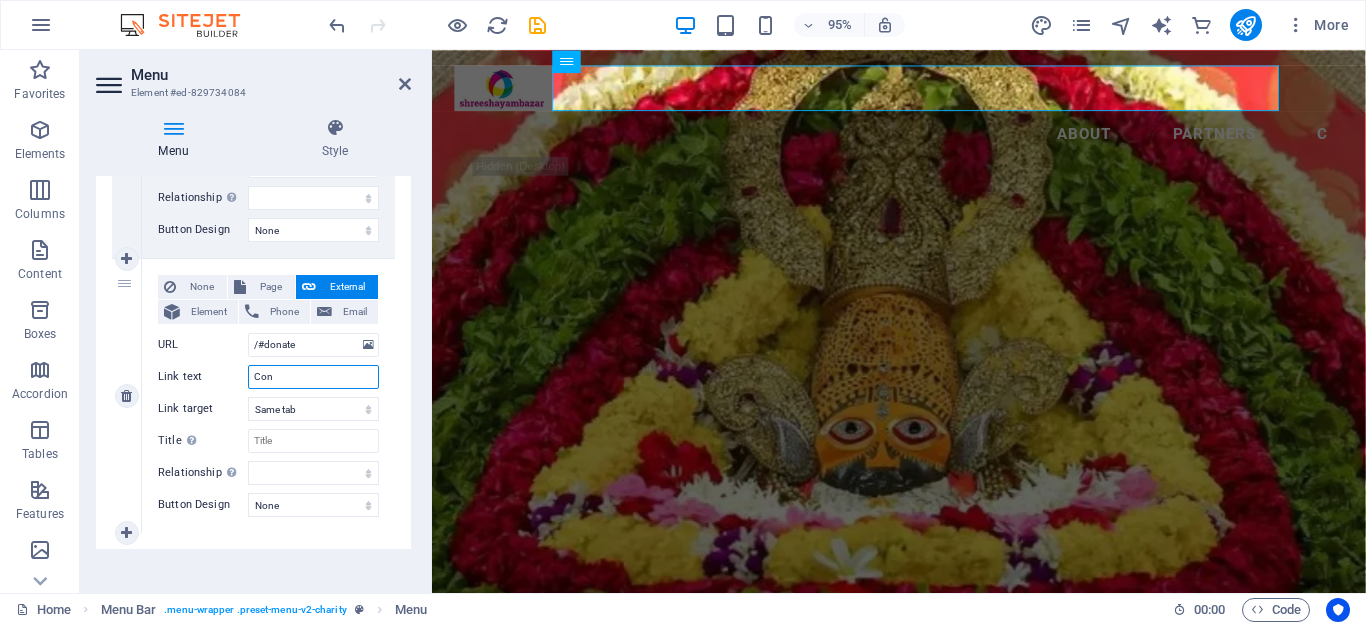 select 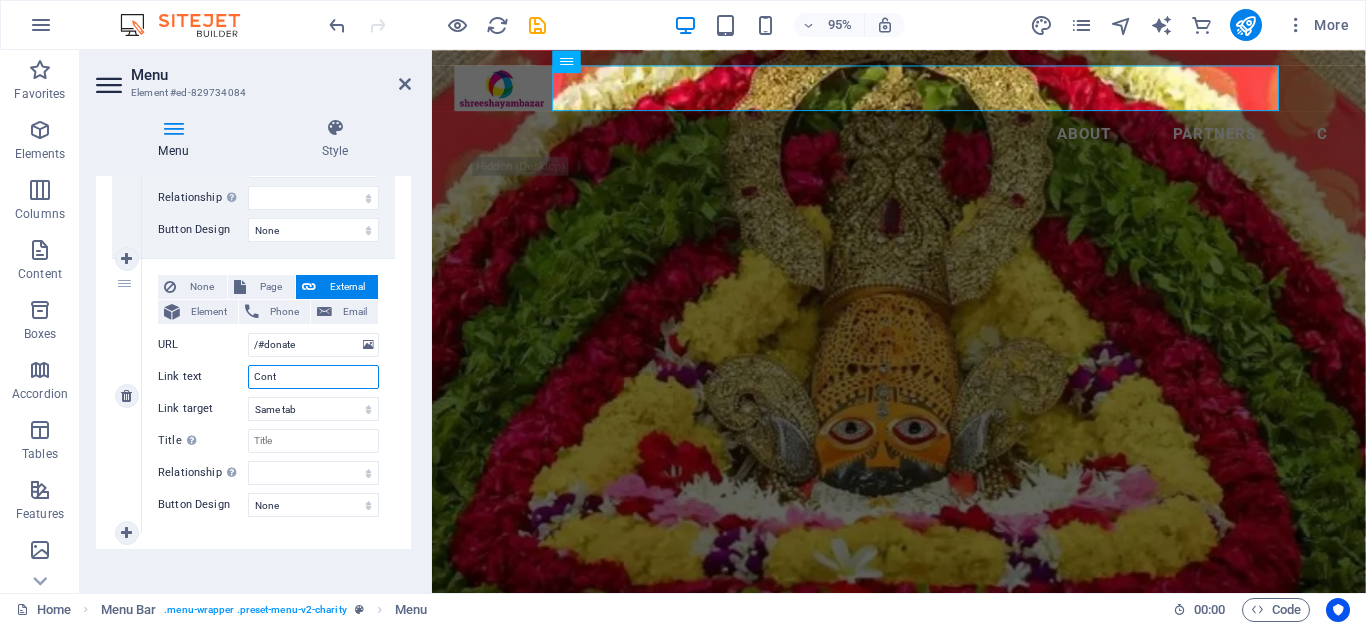select 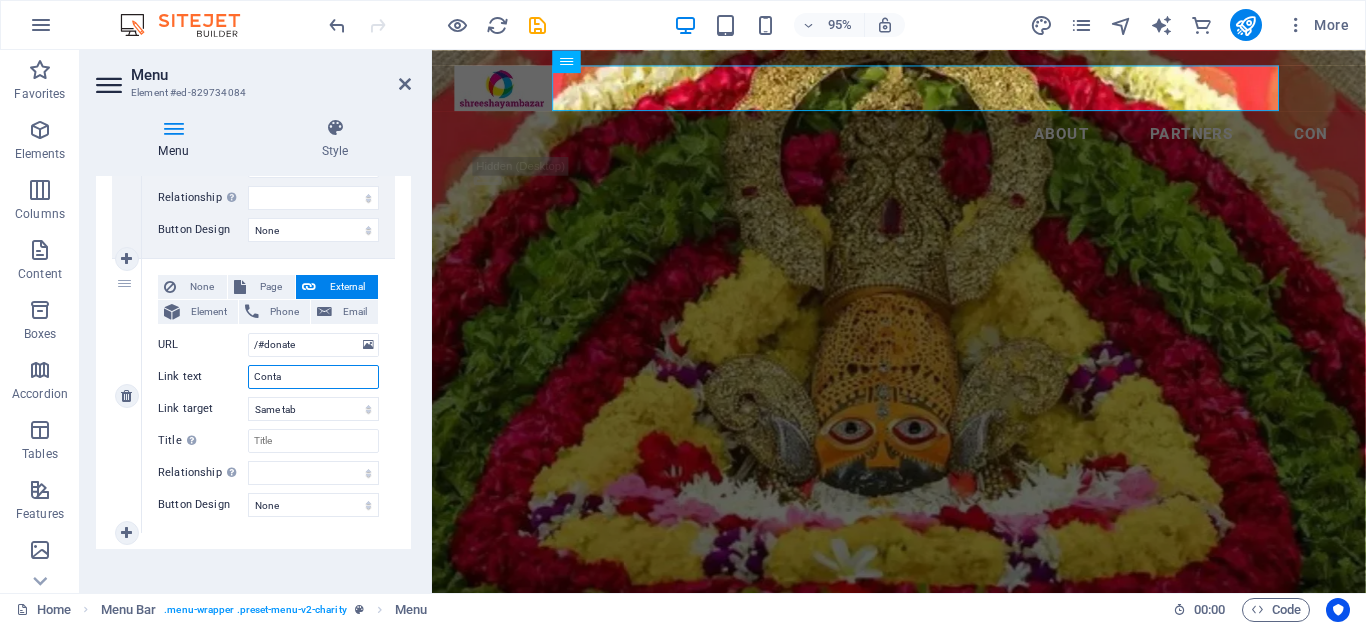 type on "Contan" 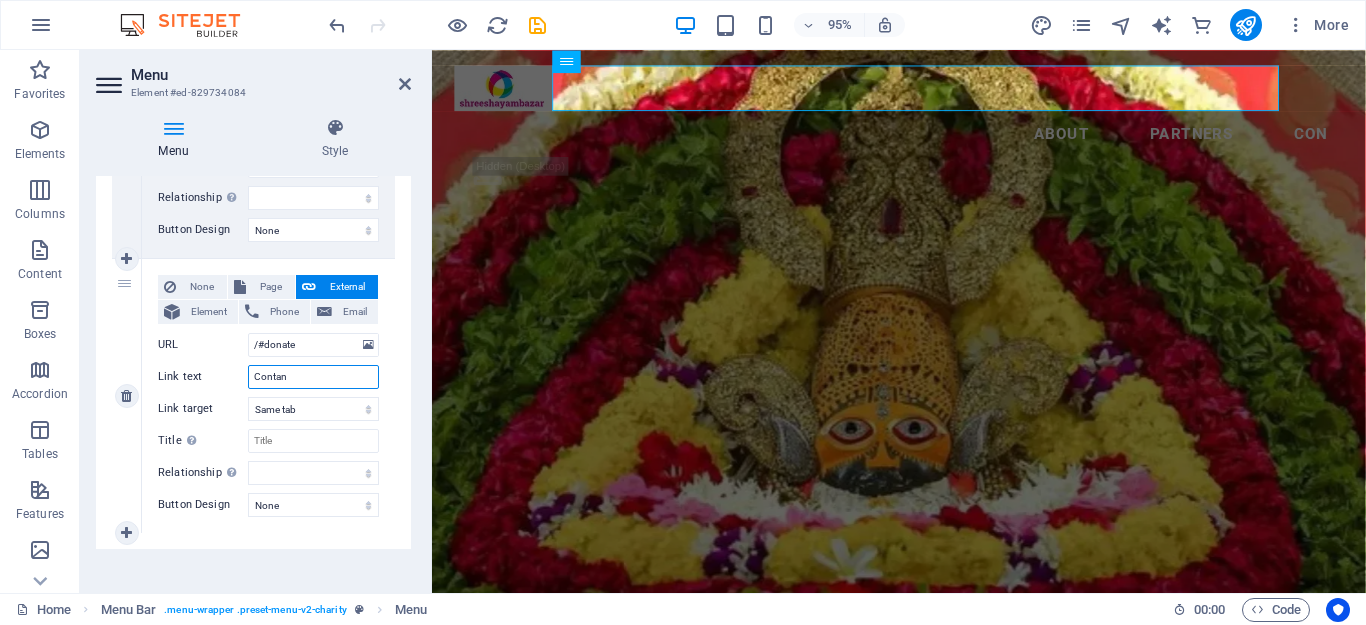 select 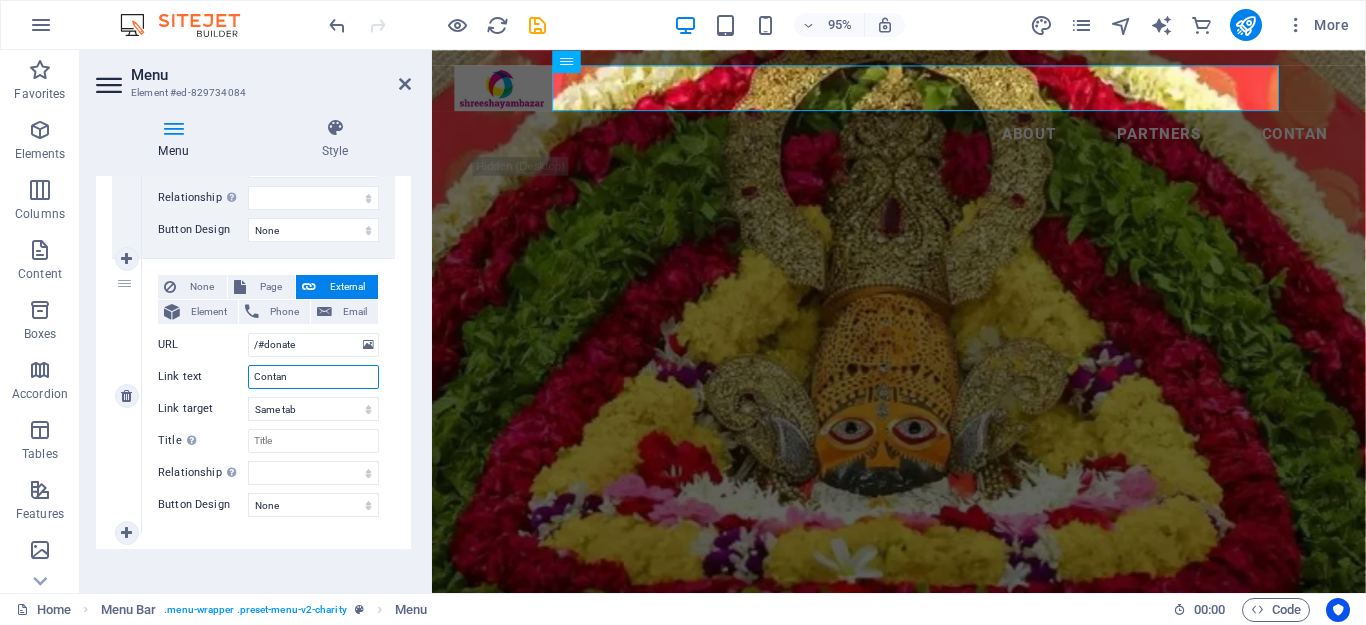 type on "Conta" 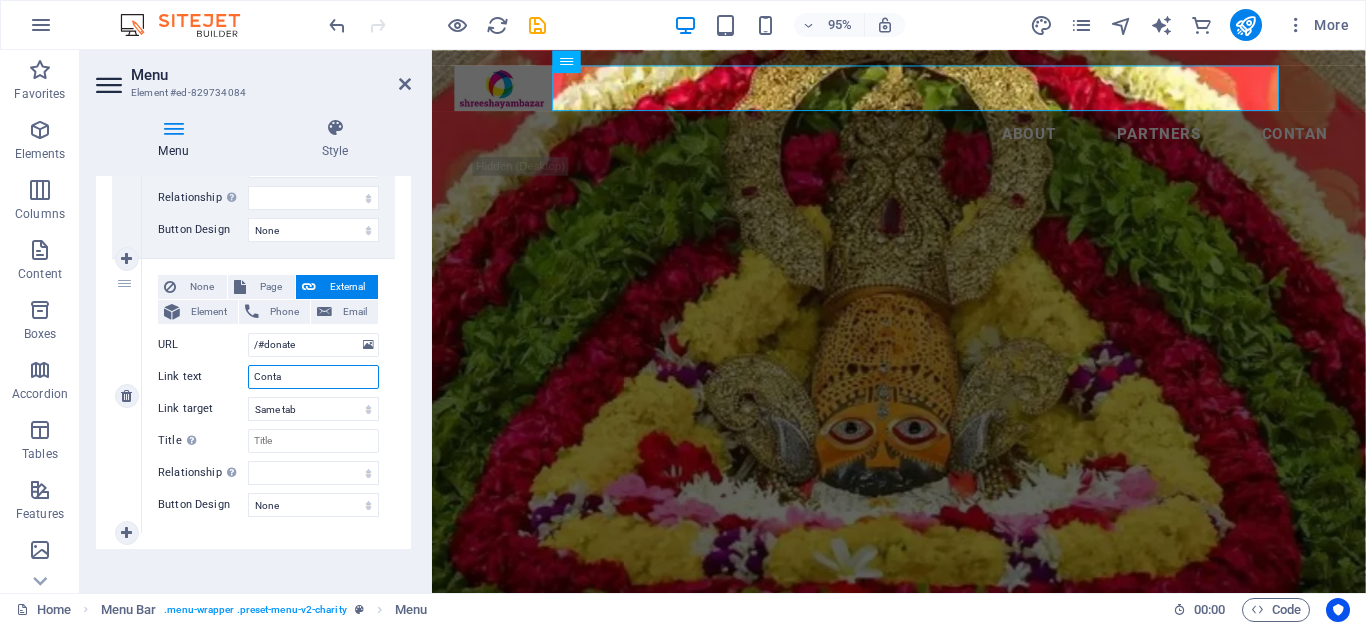 select 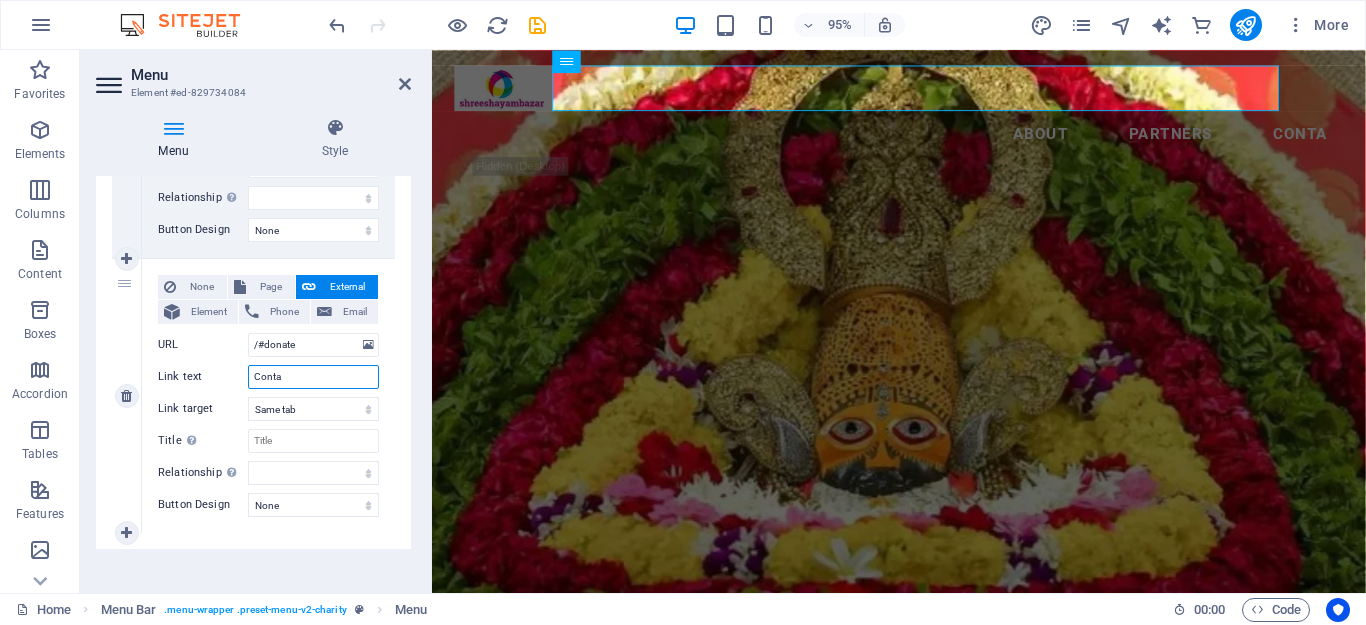 type on "Cont" 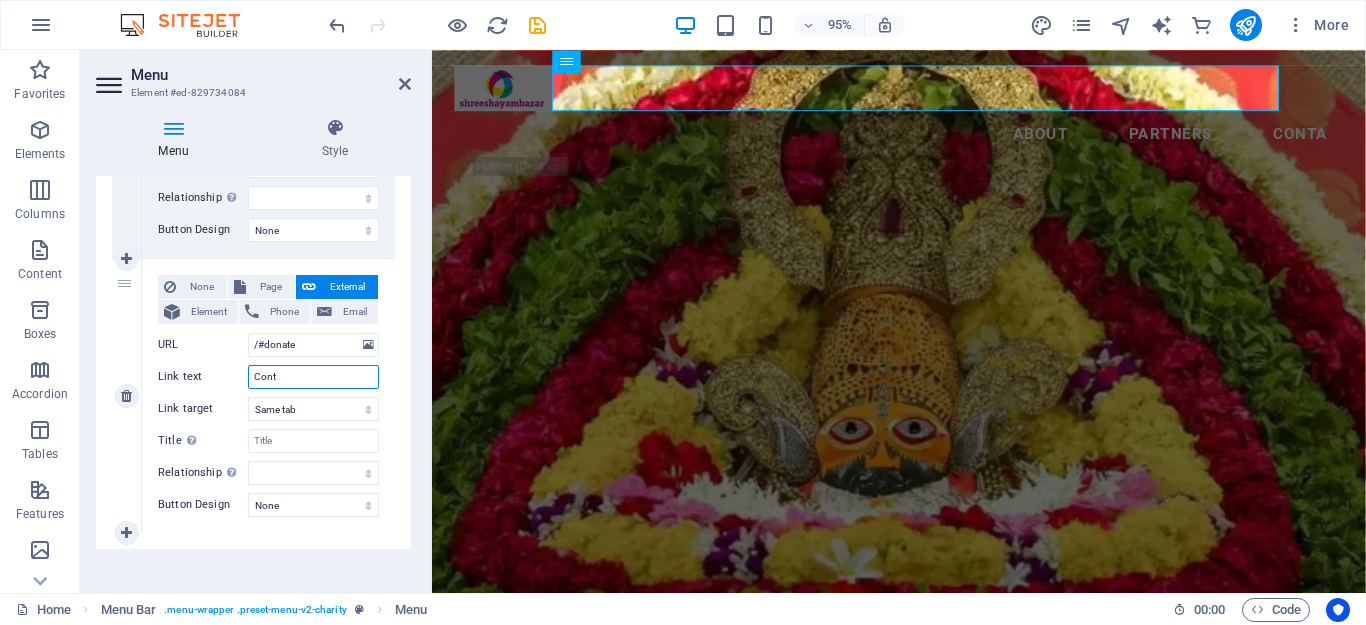 select 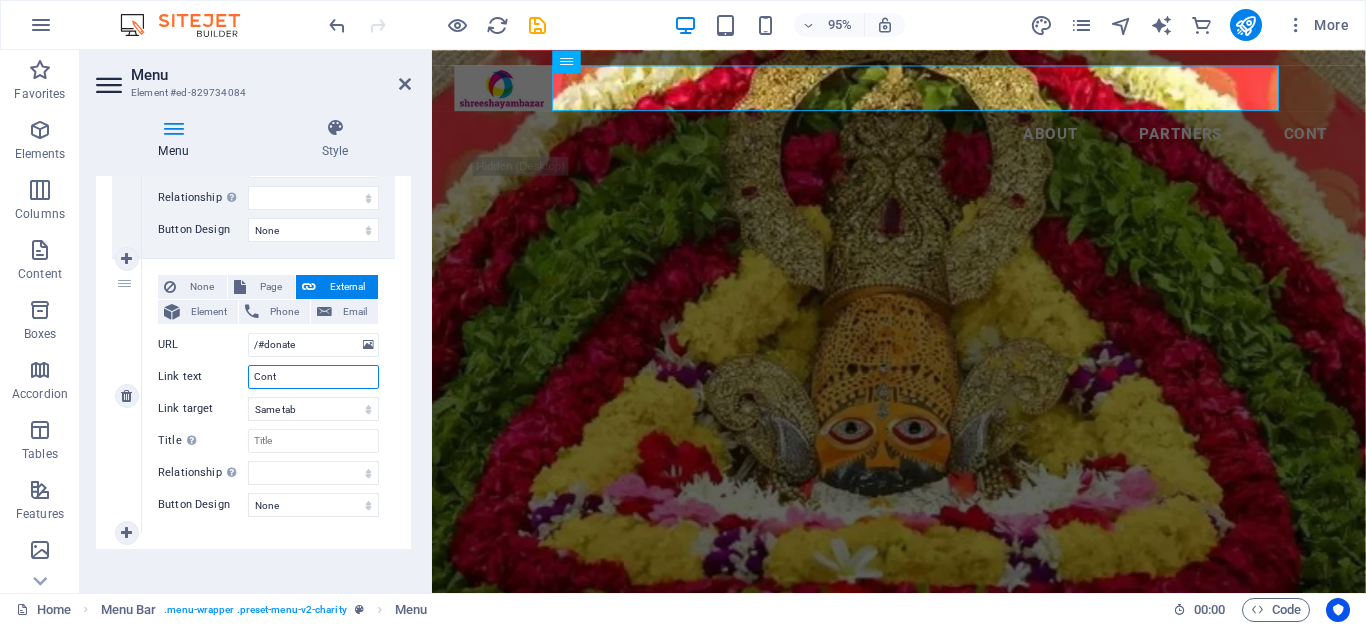 type on "Con" 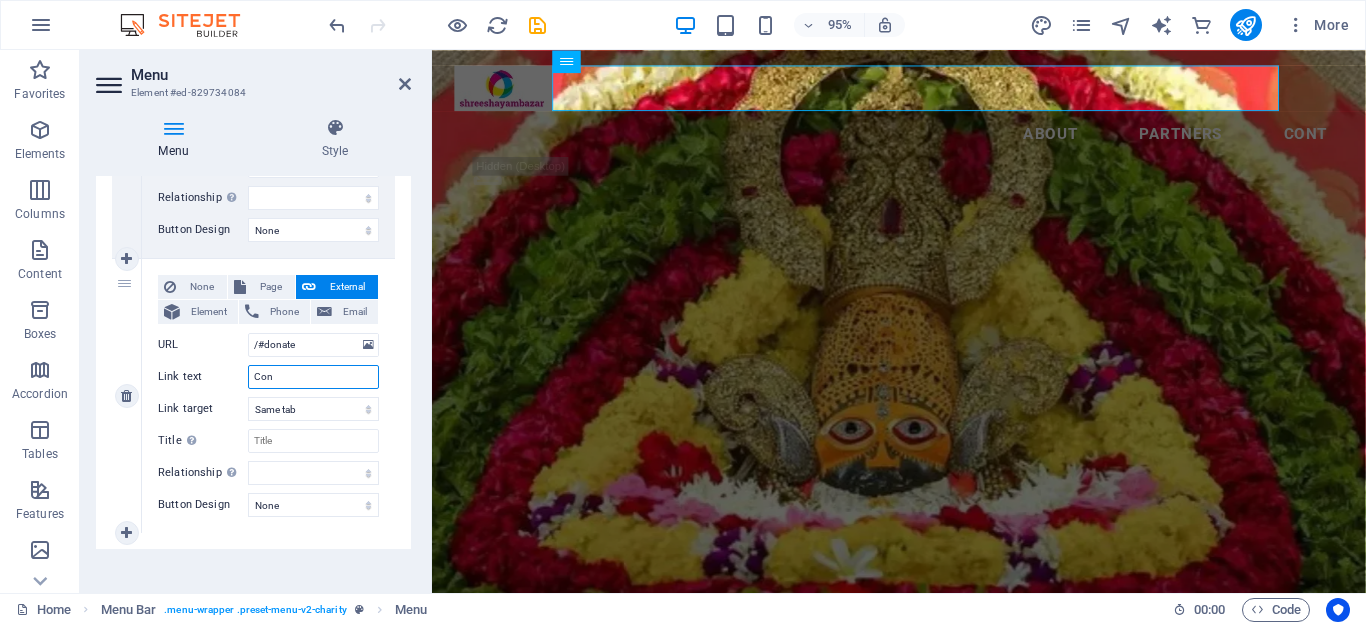 select 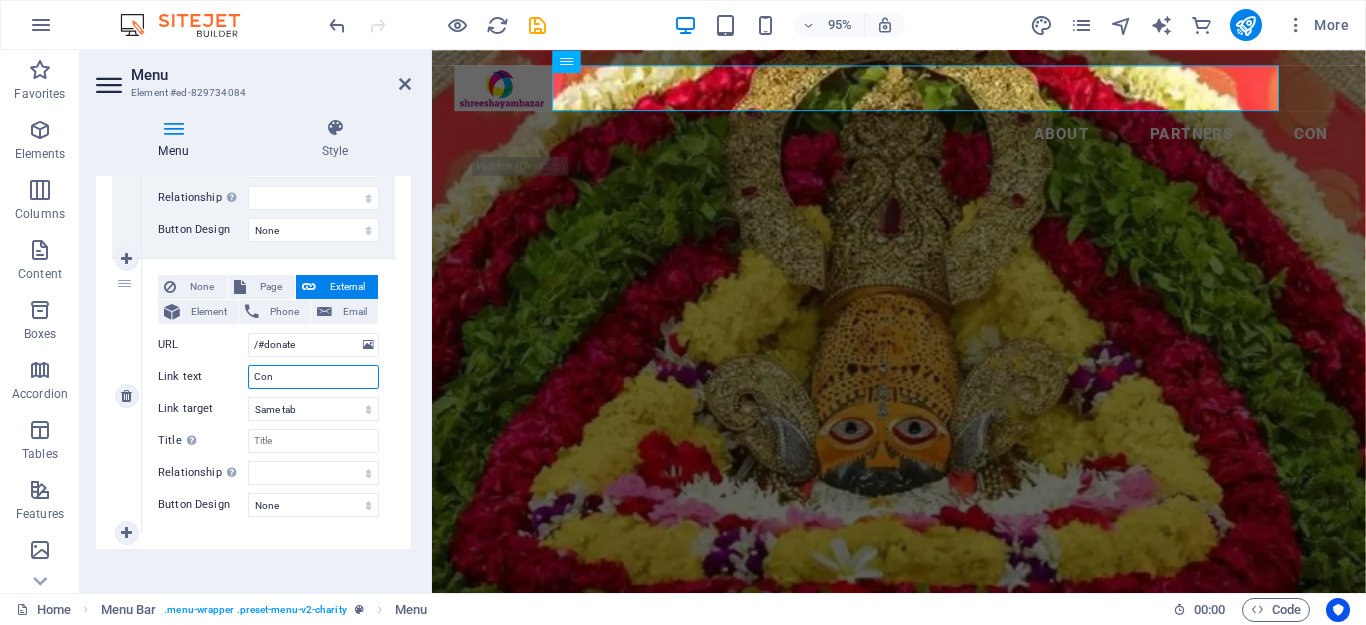 type on "Co" 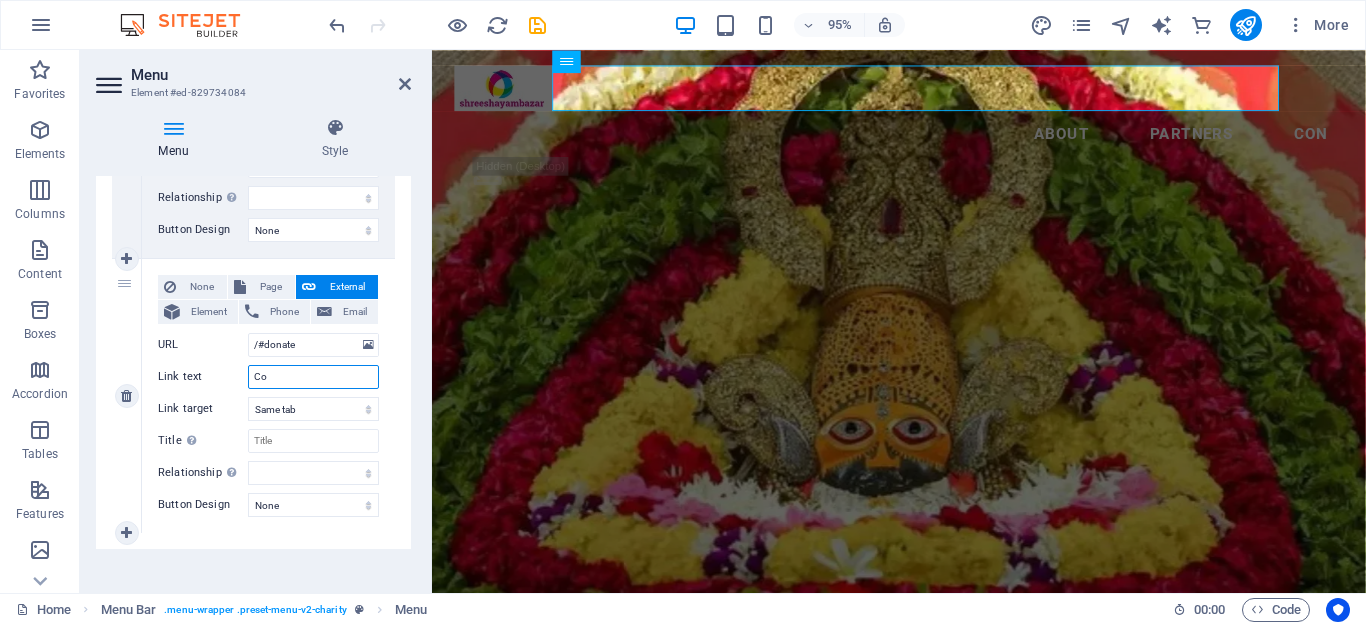 select 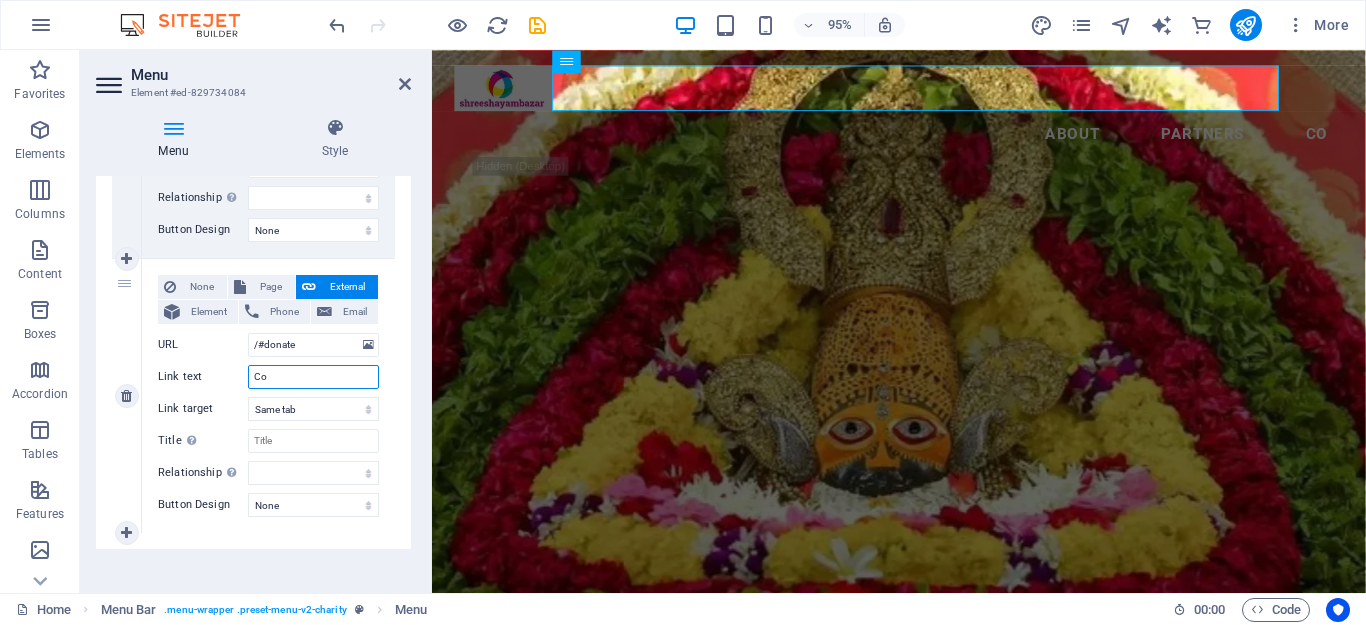 type on "C" 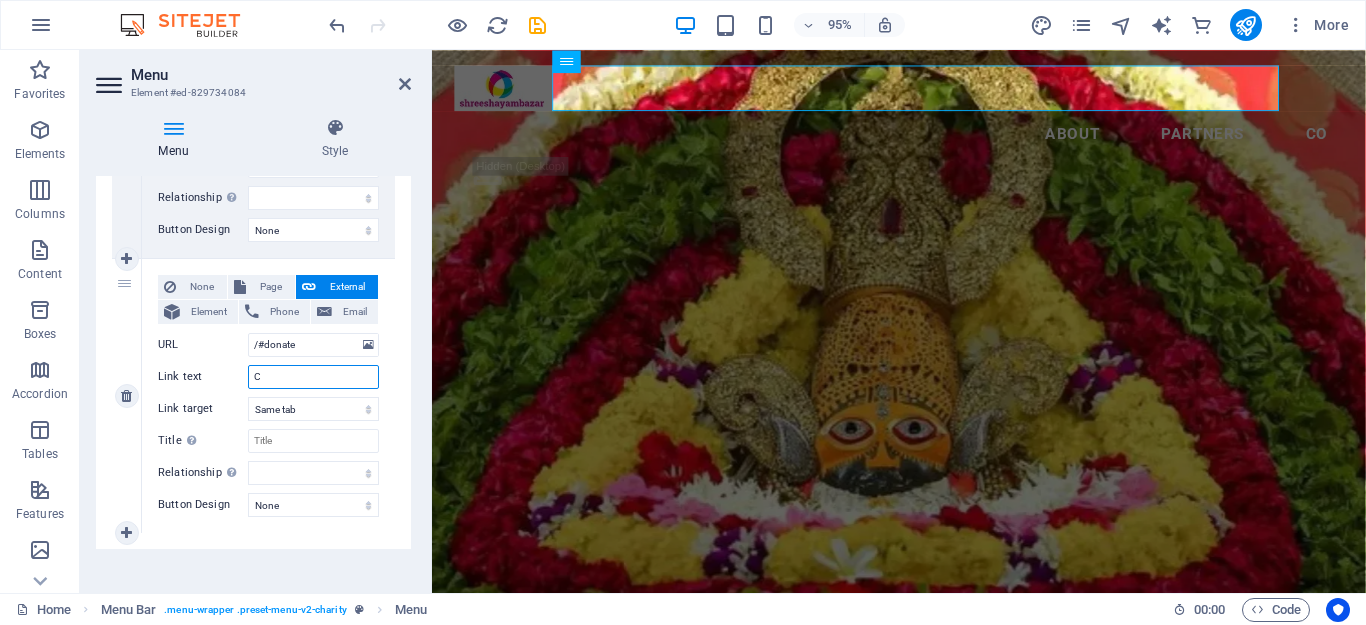 select 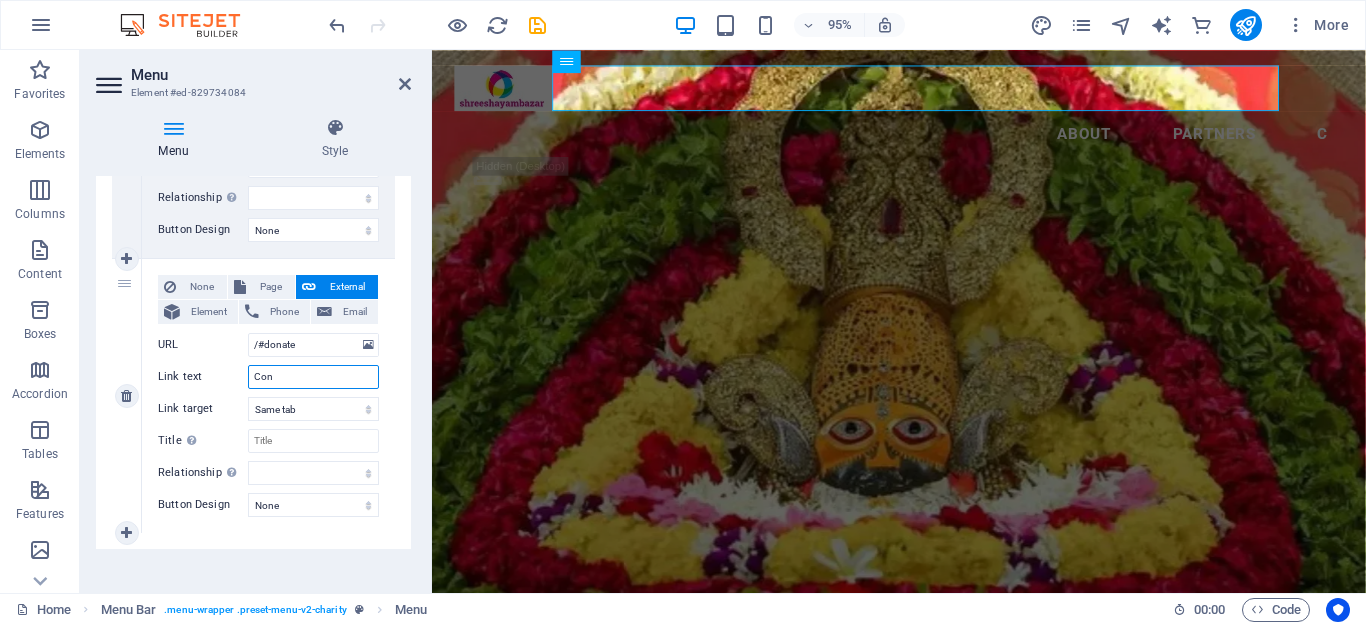 type on "Cont" 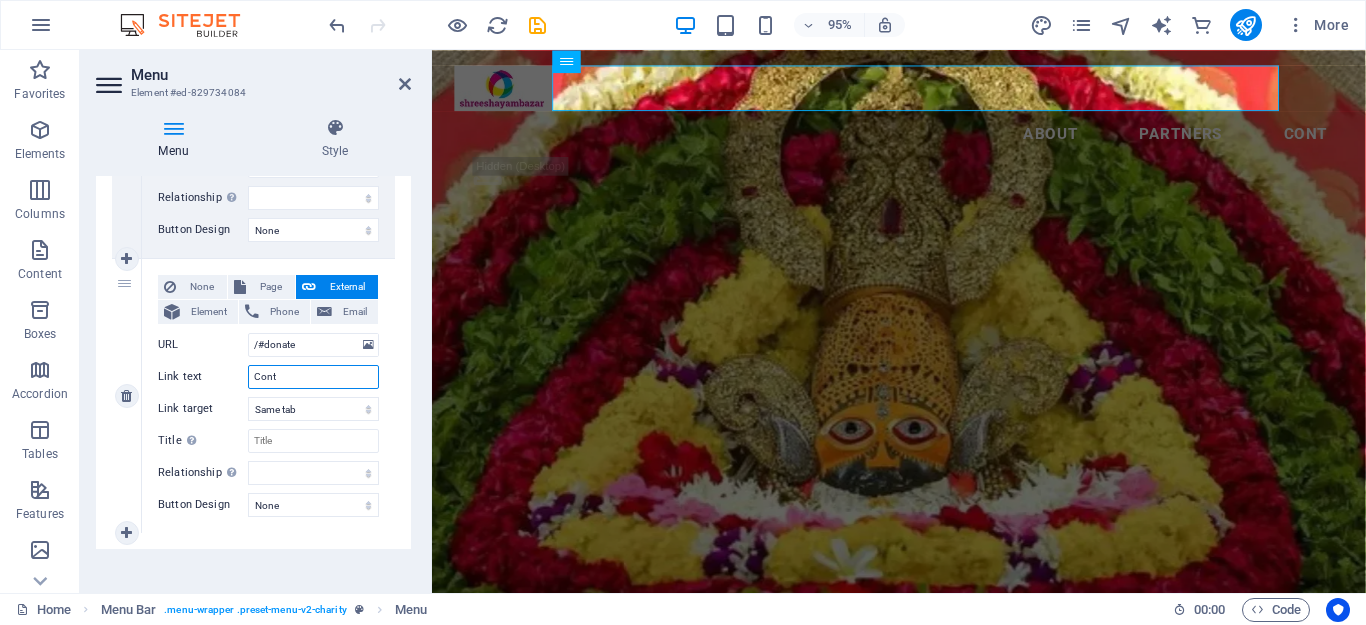 select 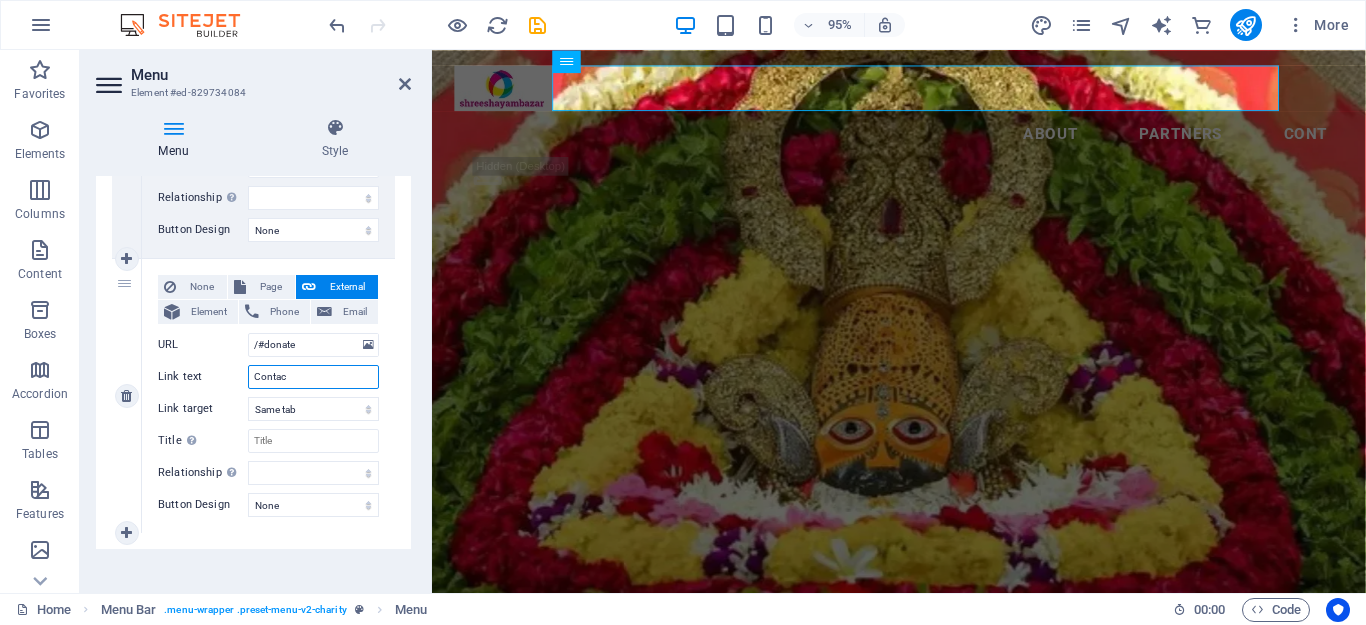 type on "Contact" 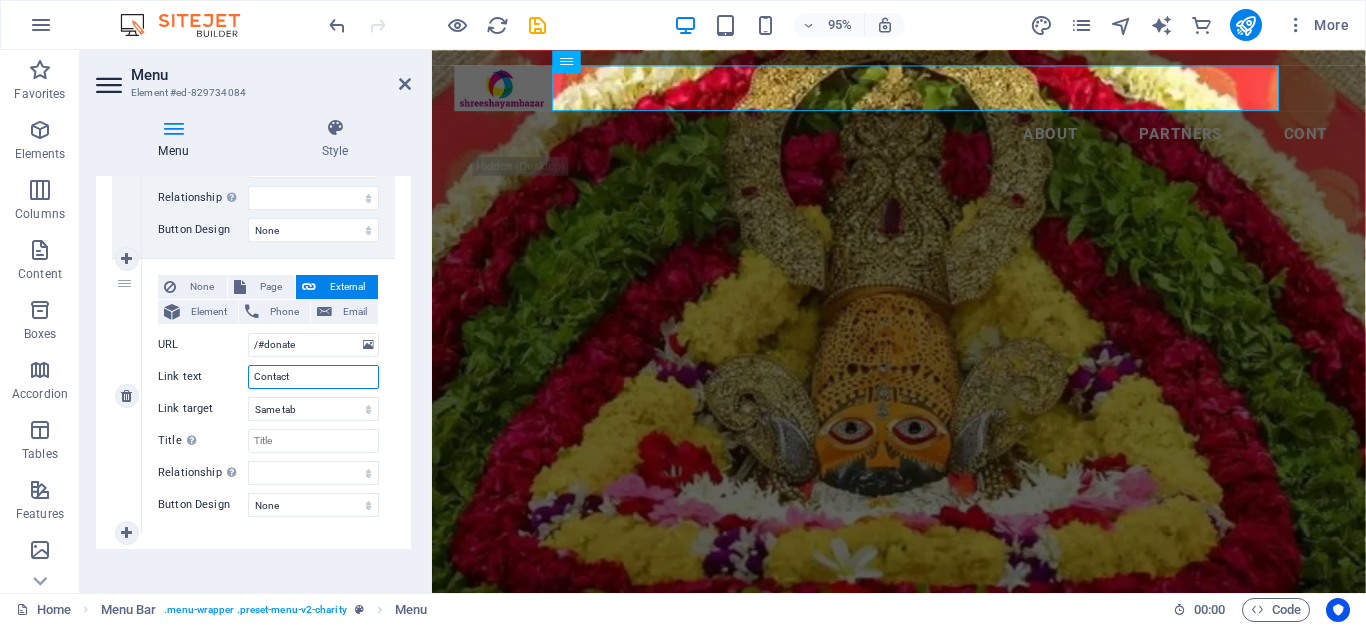 select 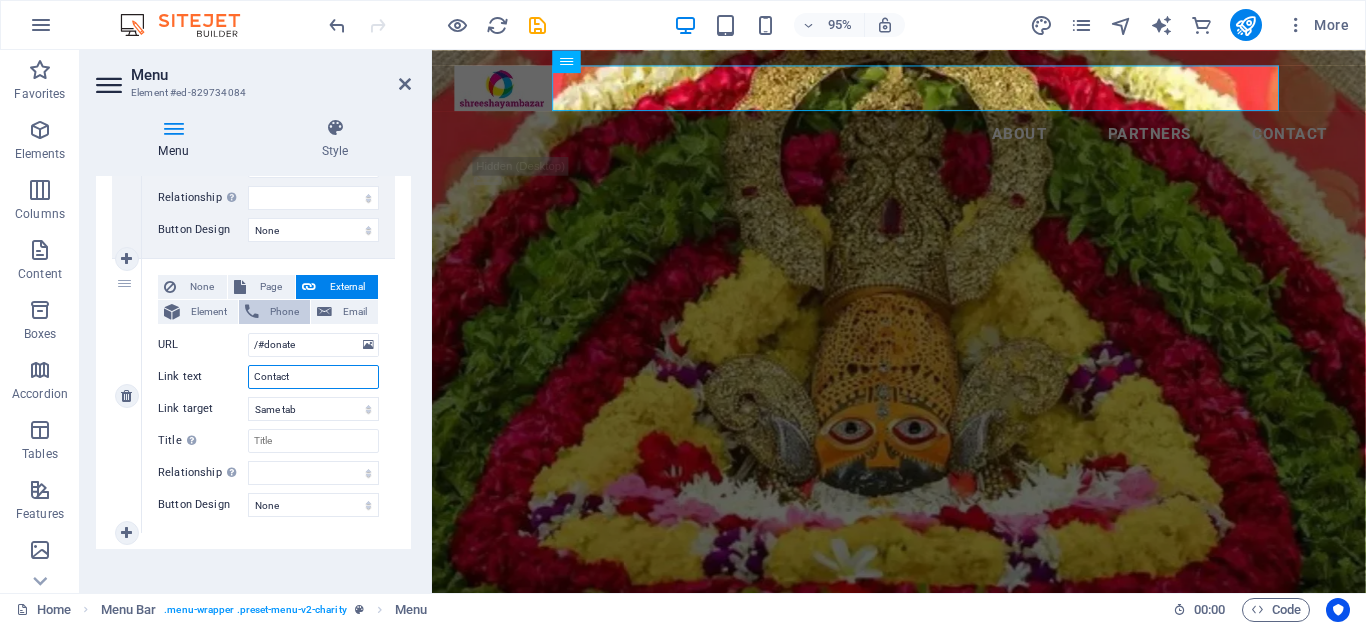 type on "Contact" 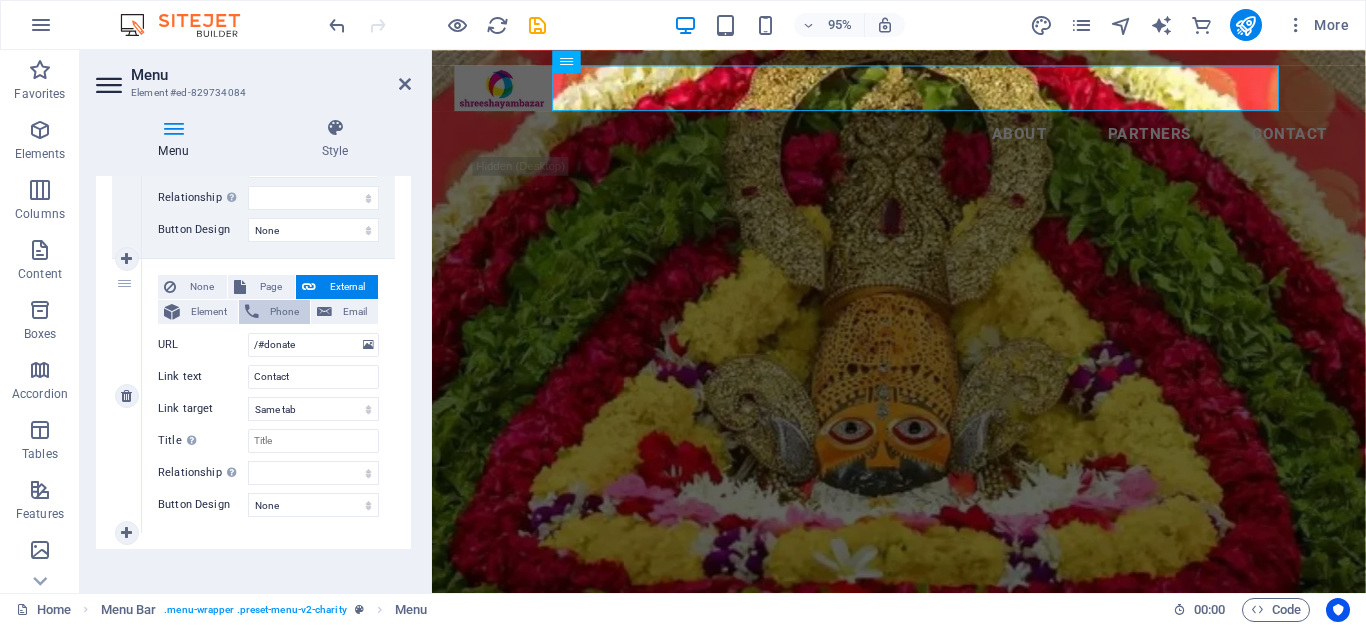 click on "Phone" at bounding box center [284, 312] 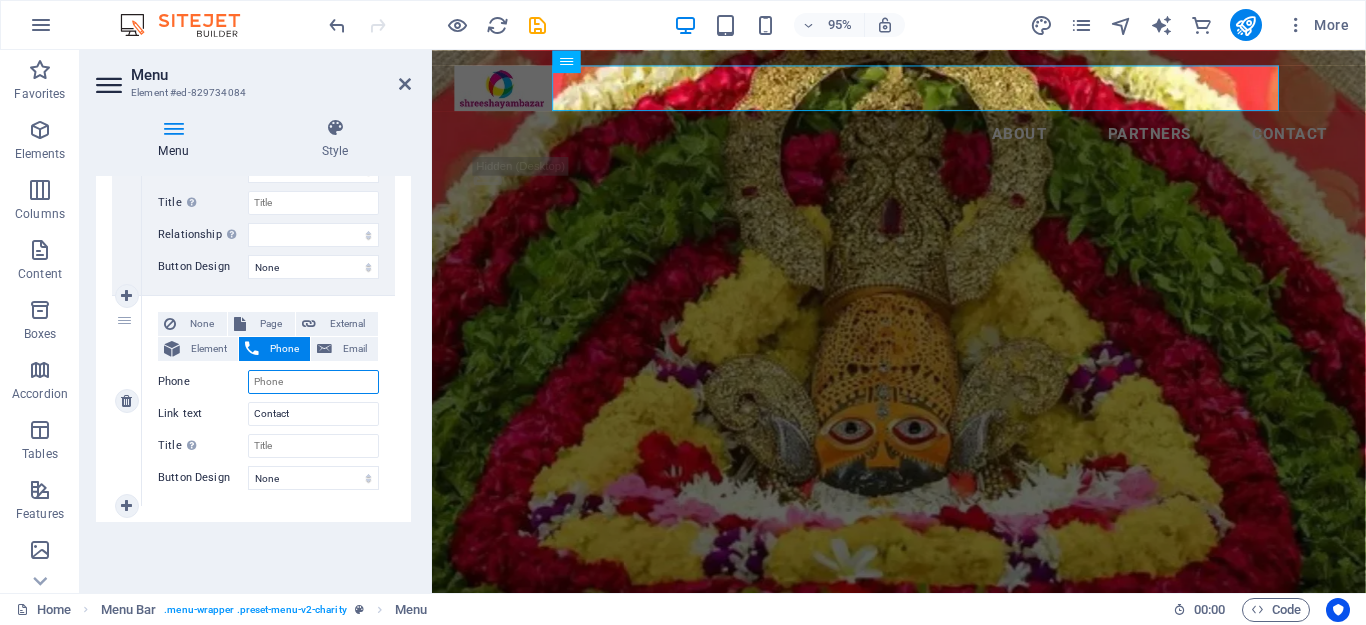 scroll, scrollTop: 620, scrollLeft: 0, axis: vertical 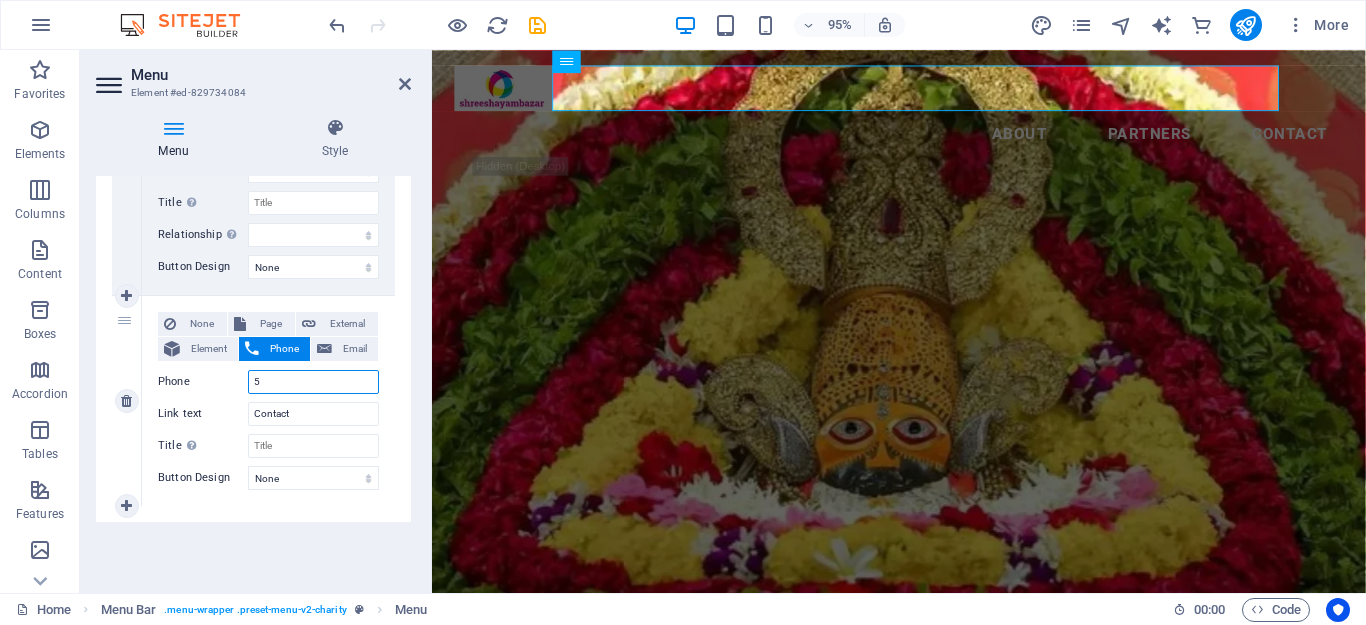 type on "56" 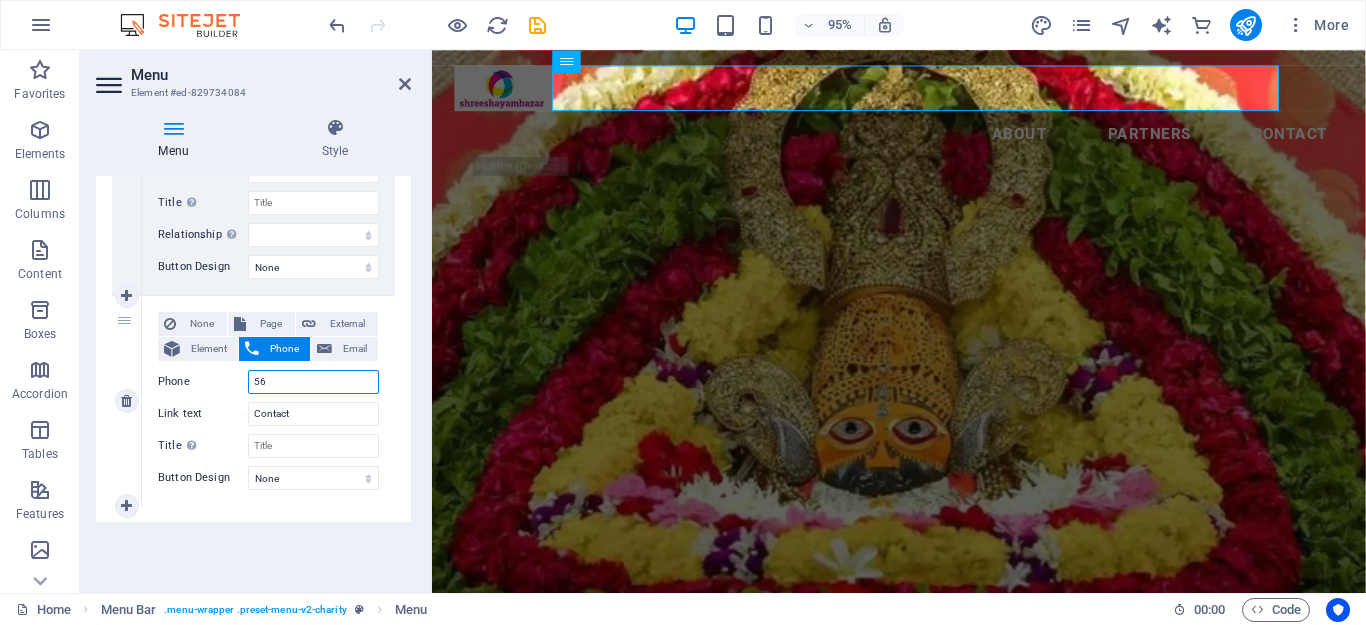 select 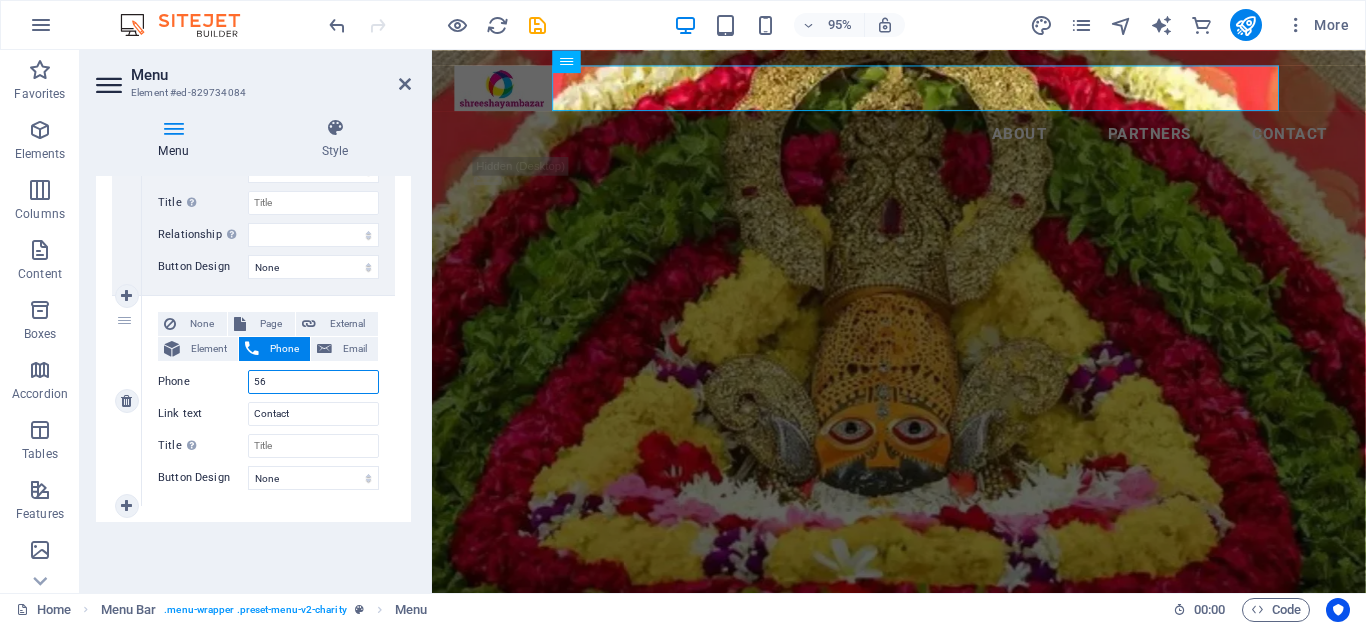 select 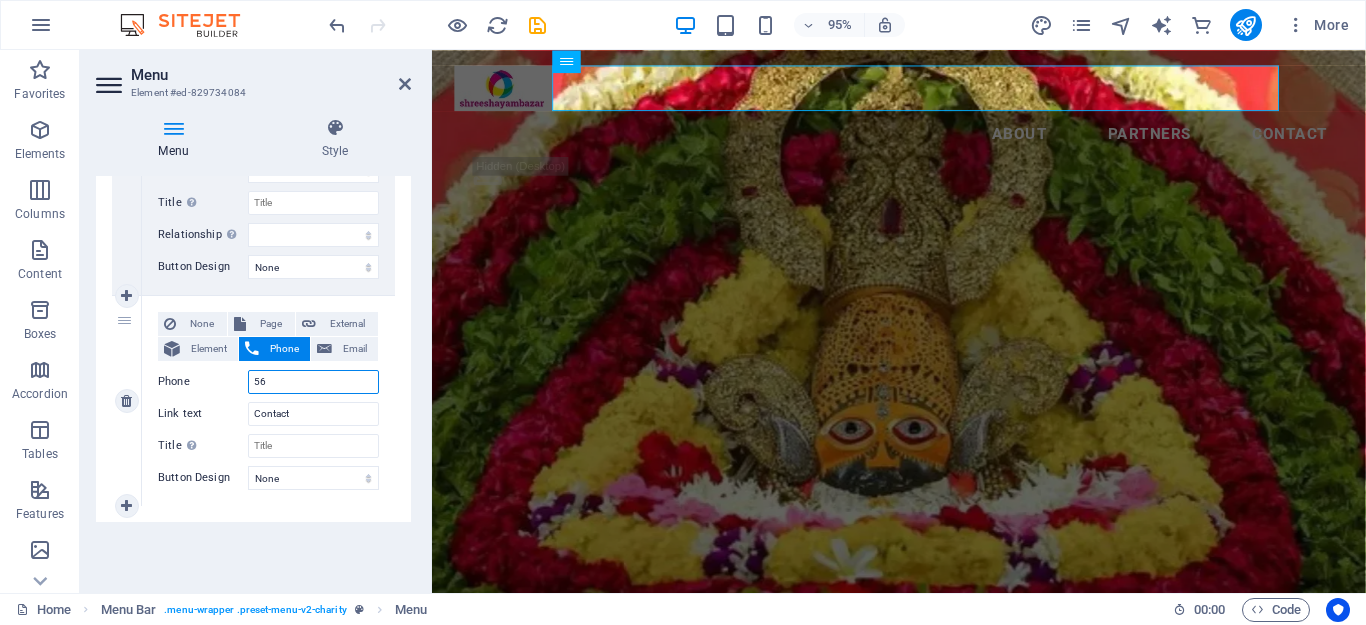 type on "5" 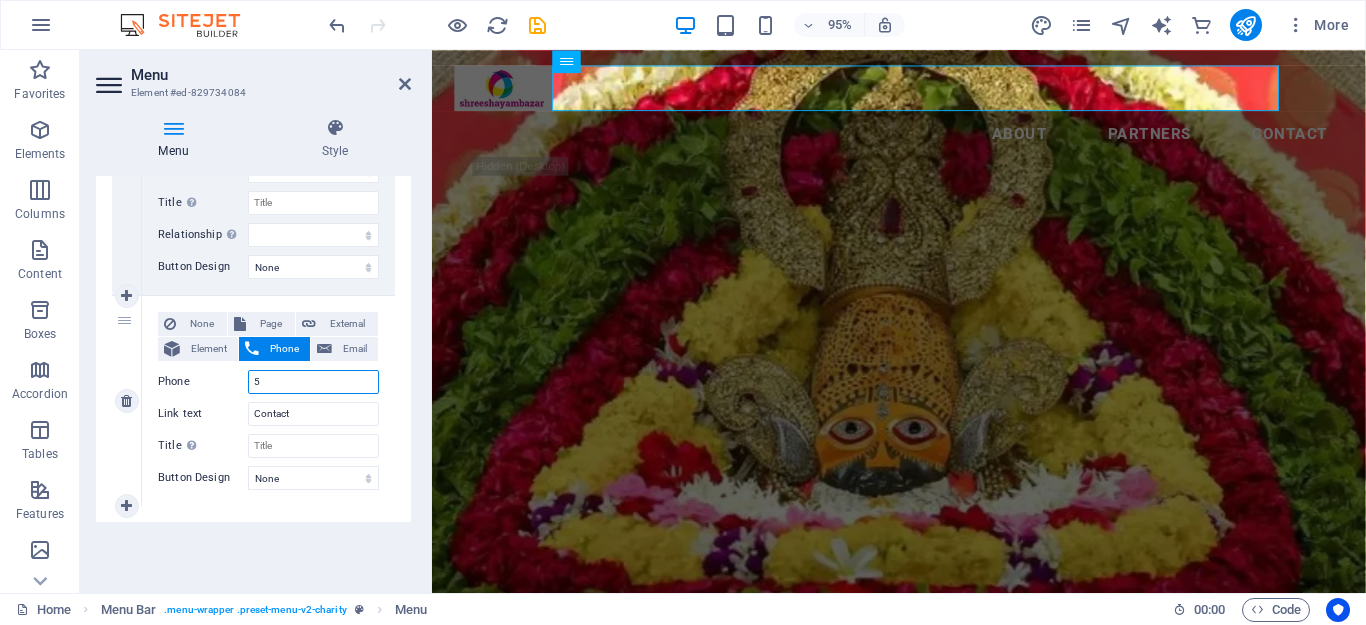 type 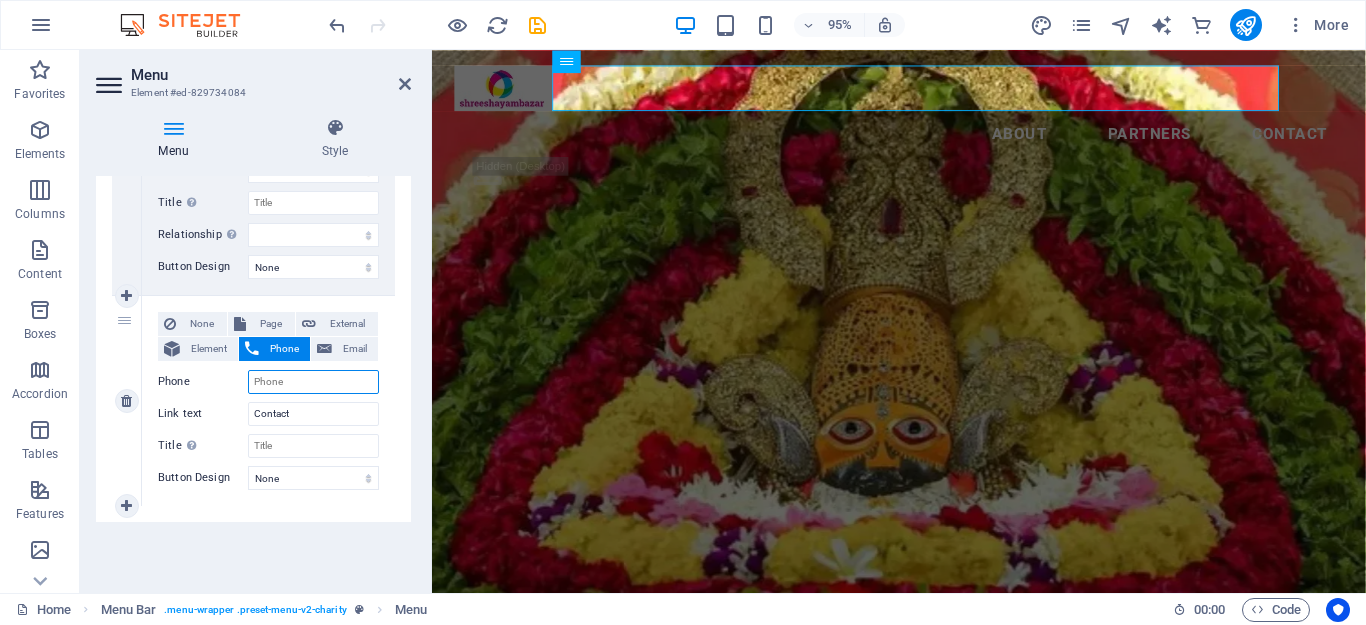select 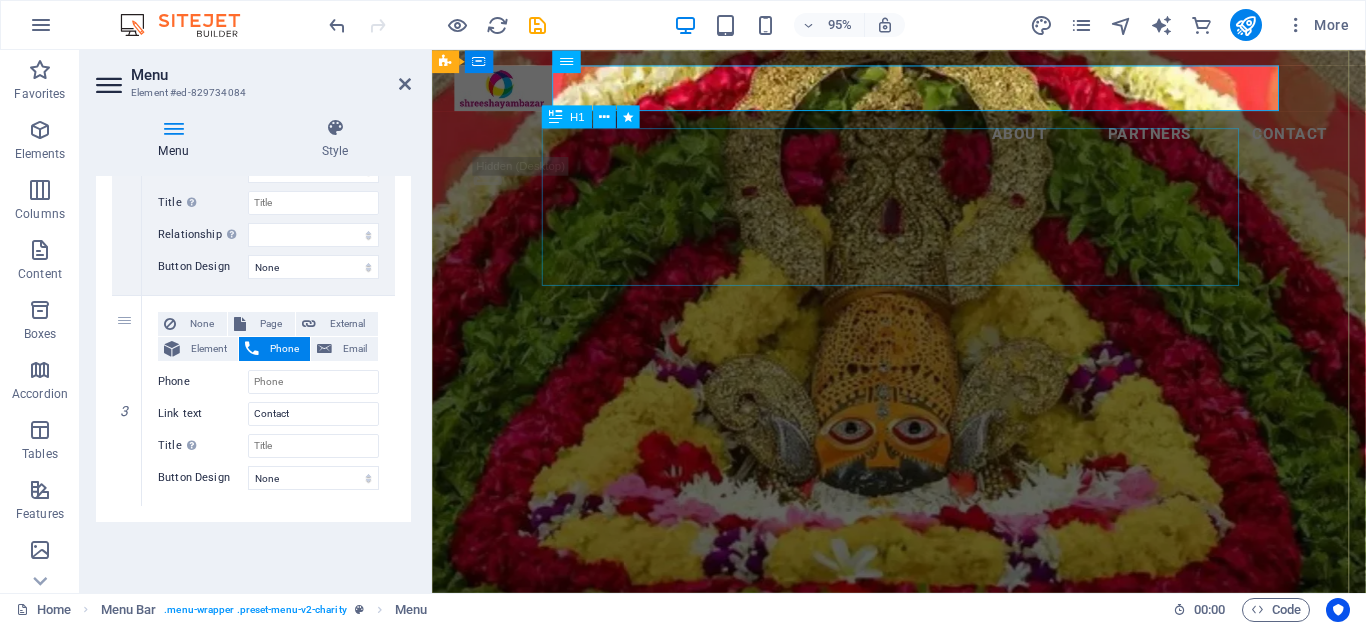 click on "Welcome to Shreeshyam Bazar" at bounding box center (923, 785) 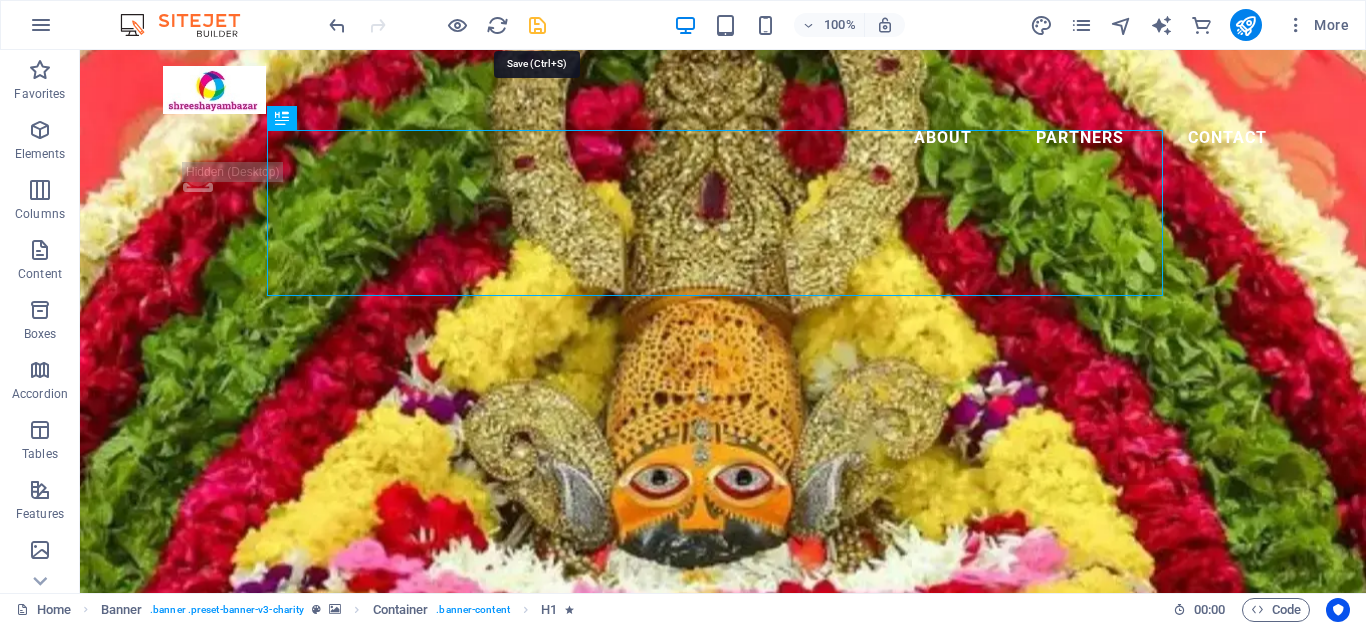click at bounding box center [537, 25] 